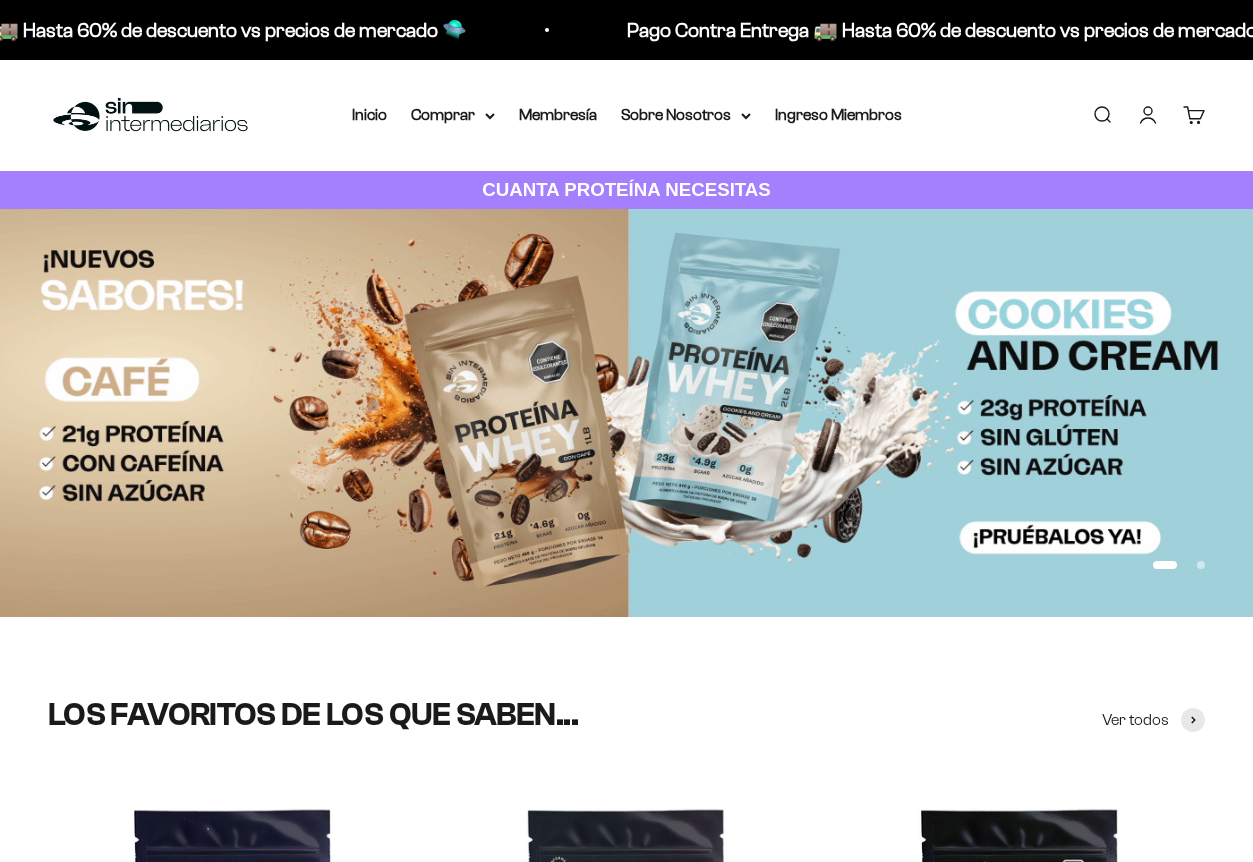 scroll, scrollTop: 0, scrollLeft: 0, axis: both 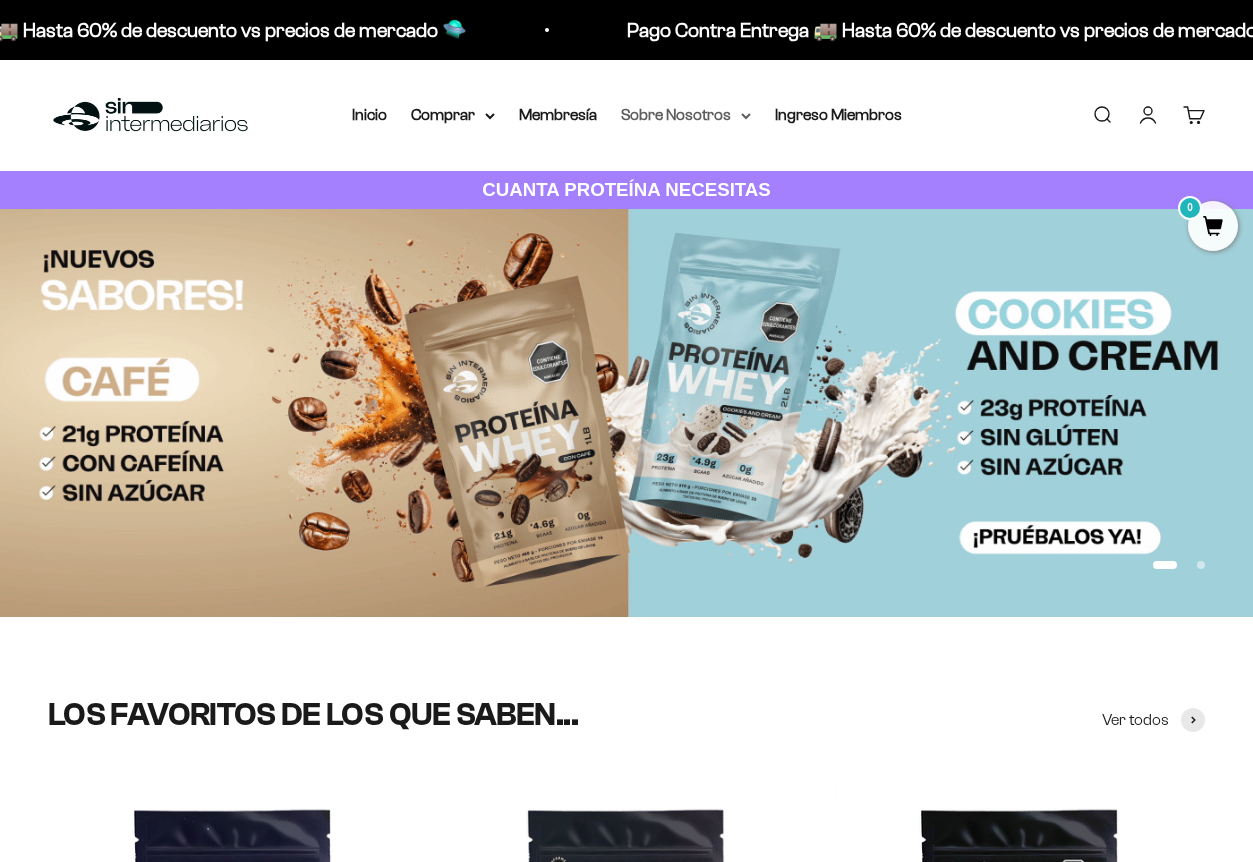 click on "Sobre Nosotros" at bounding box center [686, 115] 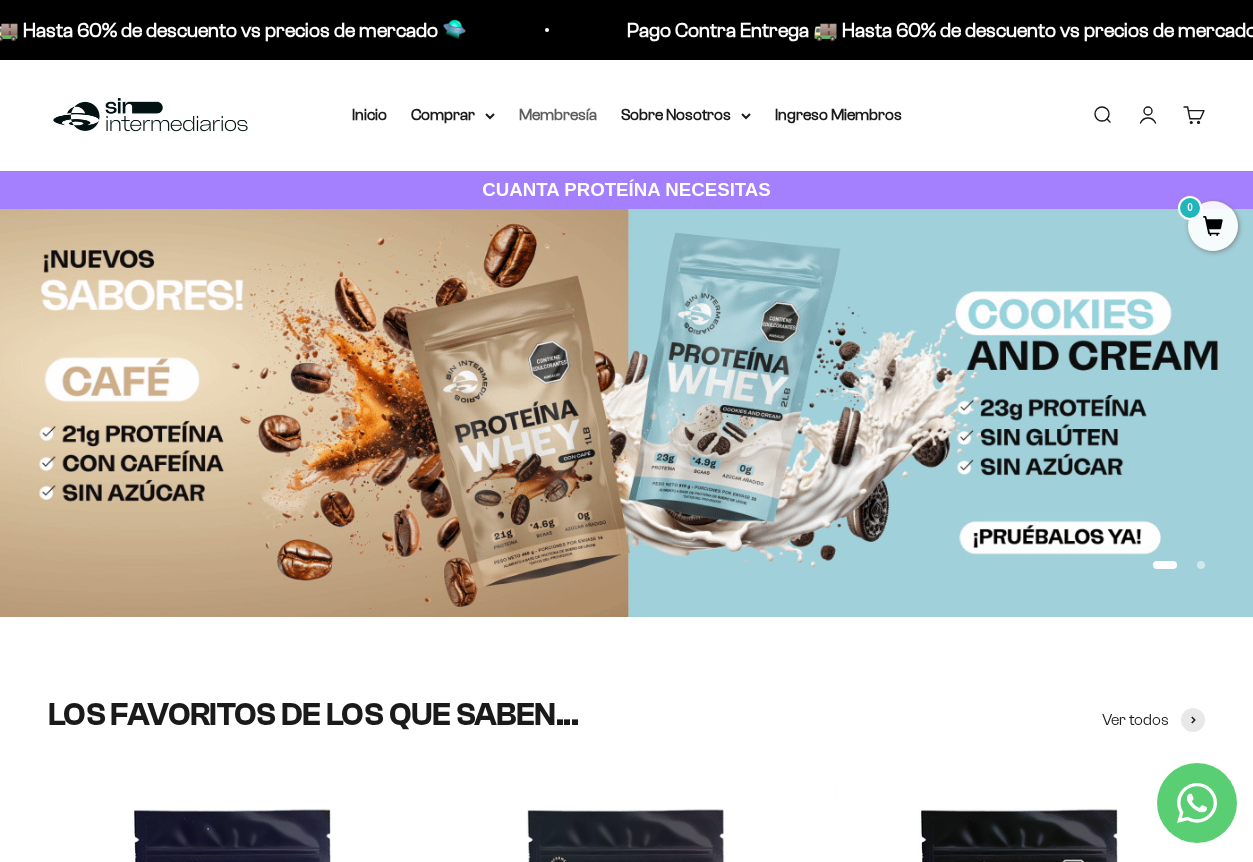 click on "Membresía" at bounding box center [558, 114] 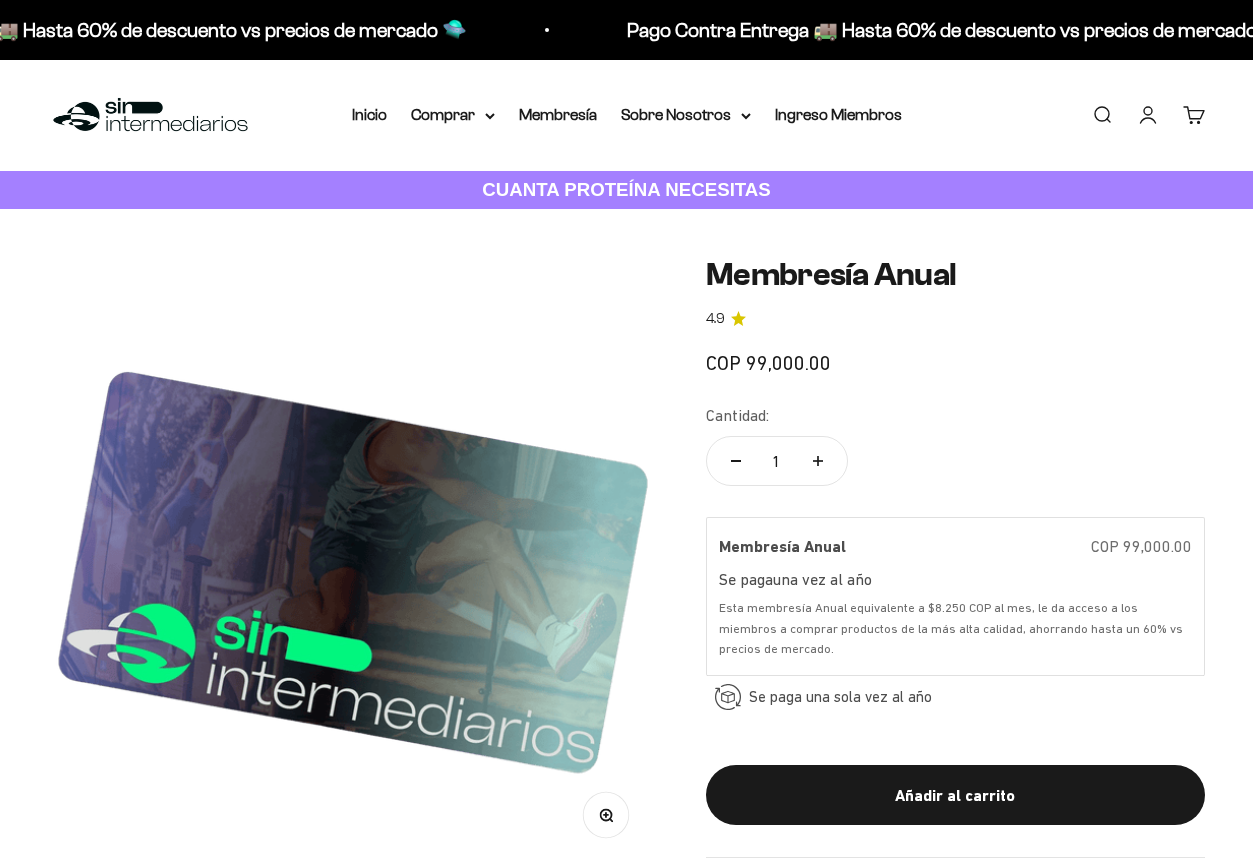 scroll, scrollTop: 0, scrollLeft: 0, axis: both 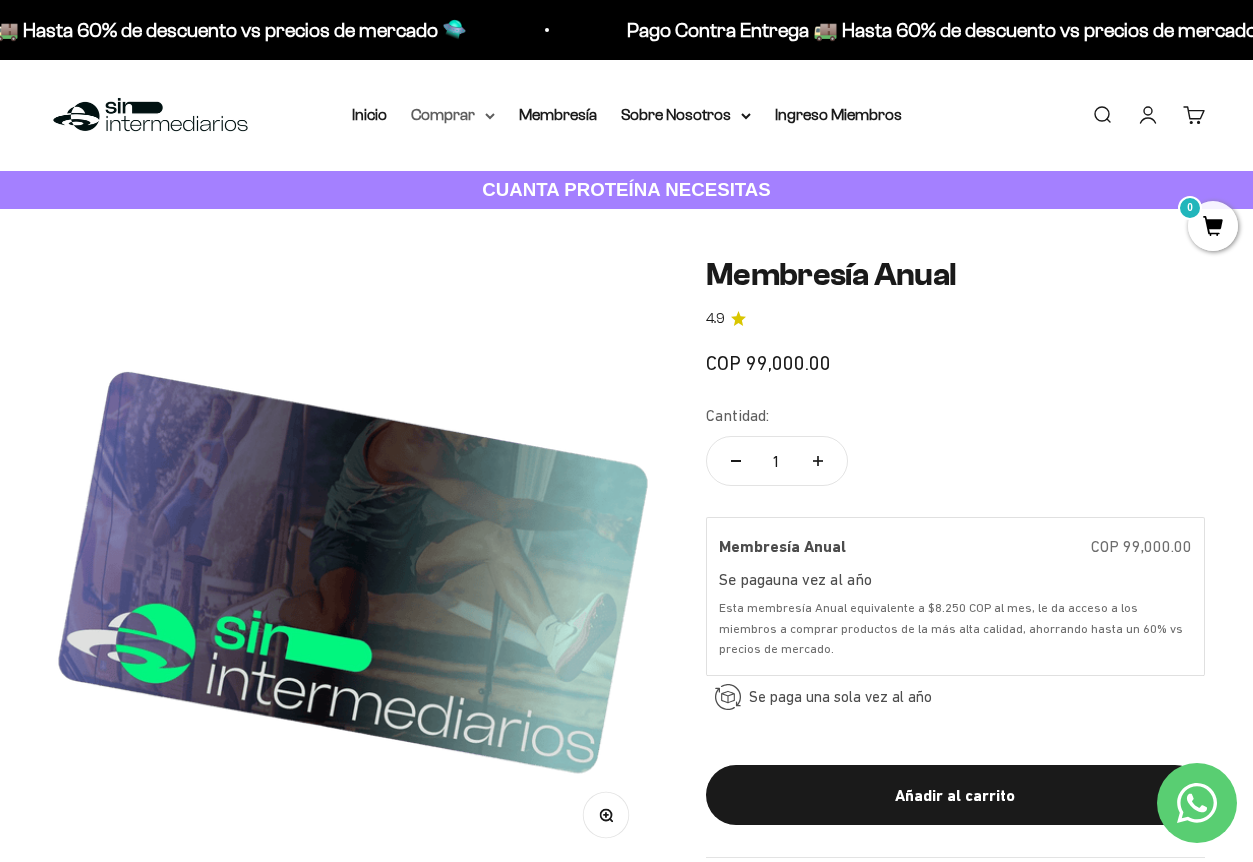 click on "Comprar" at bounding box center [453, 115] 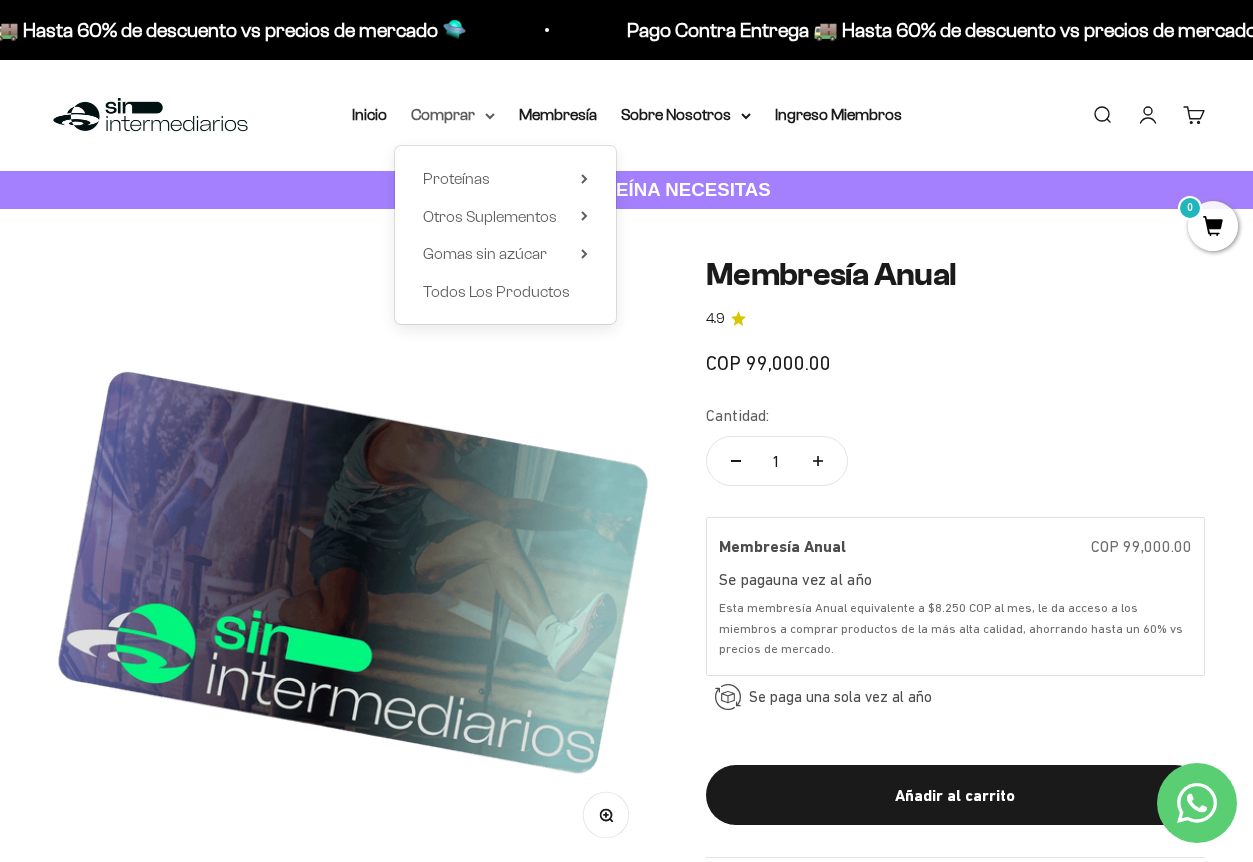 scroll, scrollTop: 0, scrollLeft: 0, axis: both 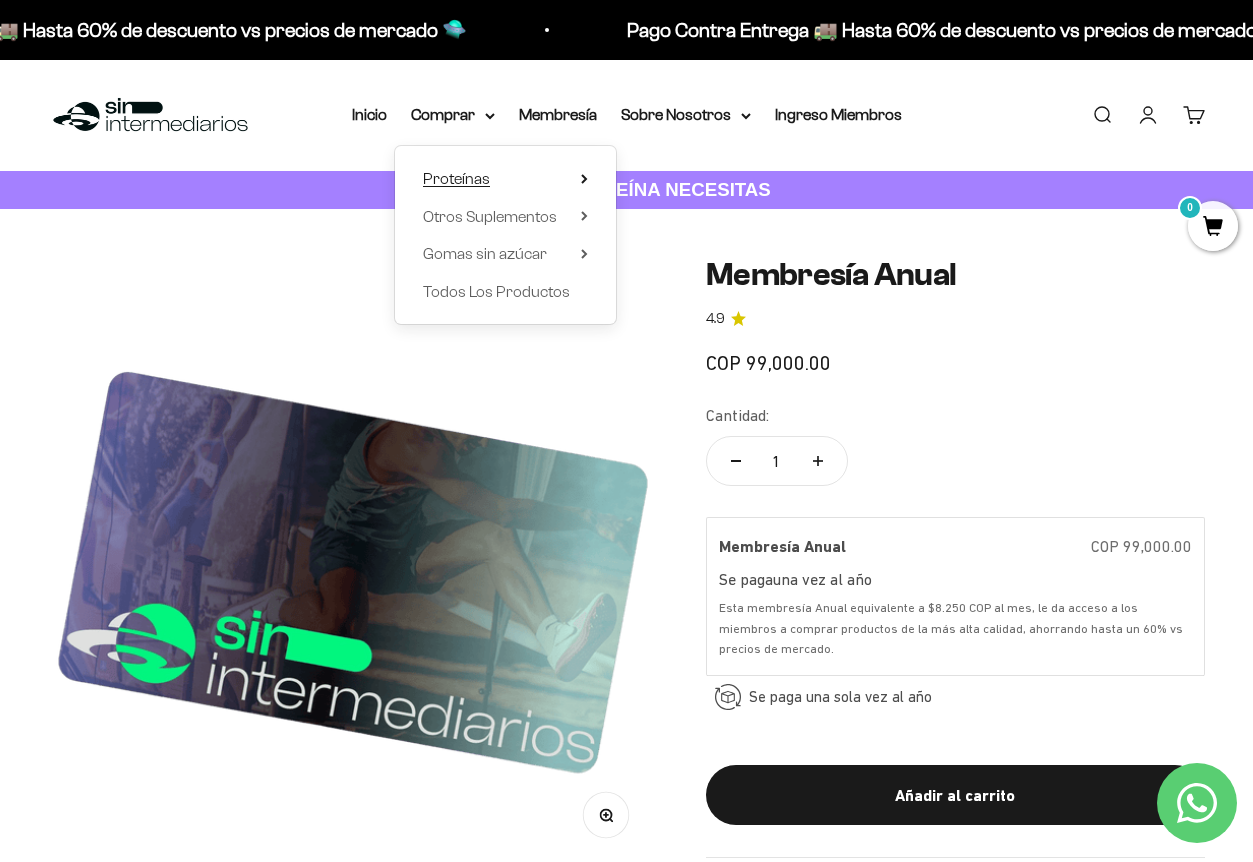 click on "Proteínas" at bounding box center (456, 178) 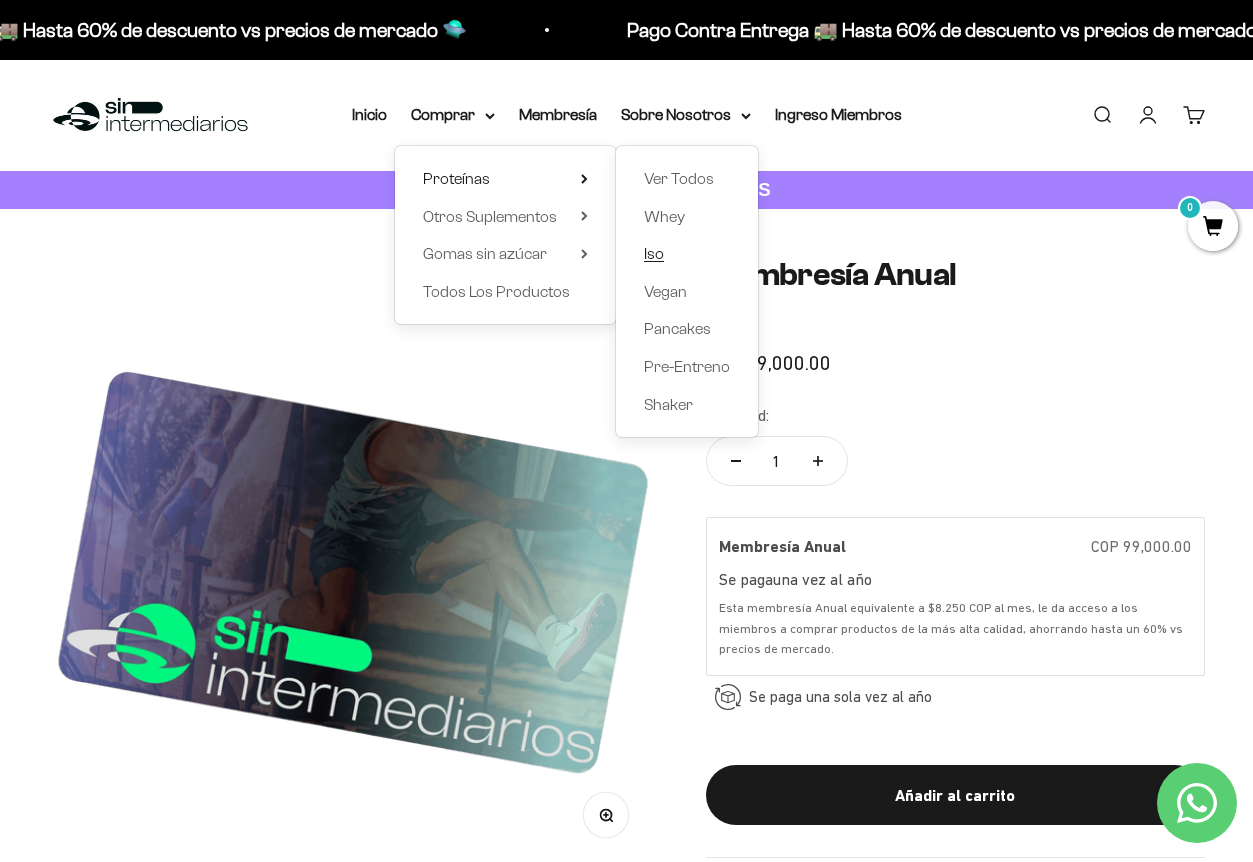 click on "Iso" at bounding box center [687, 254] 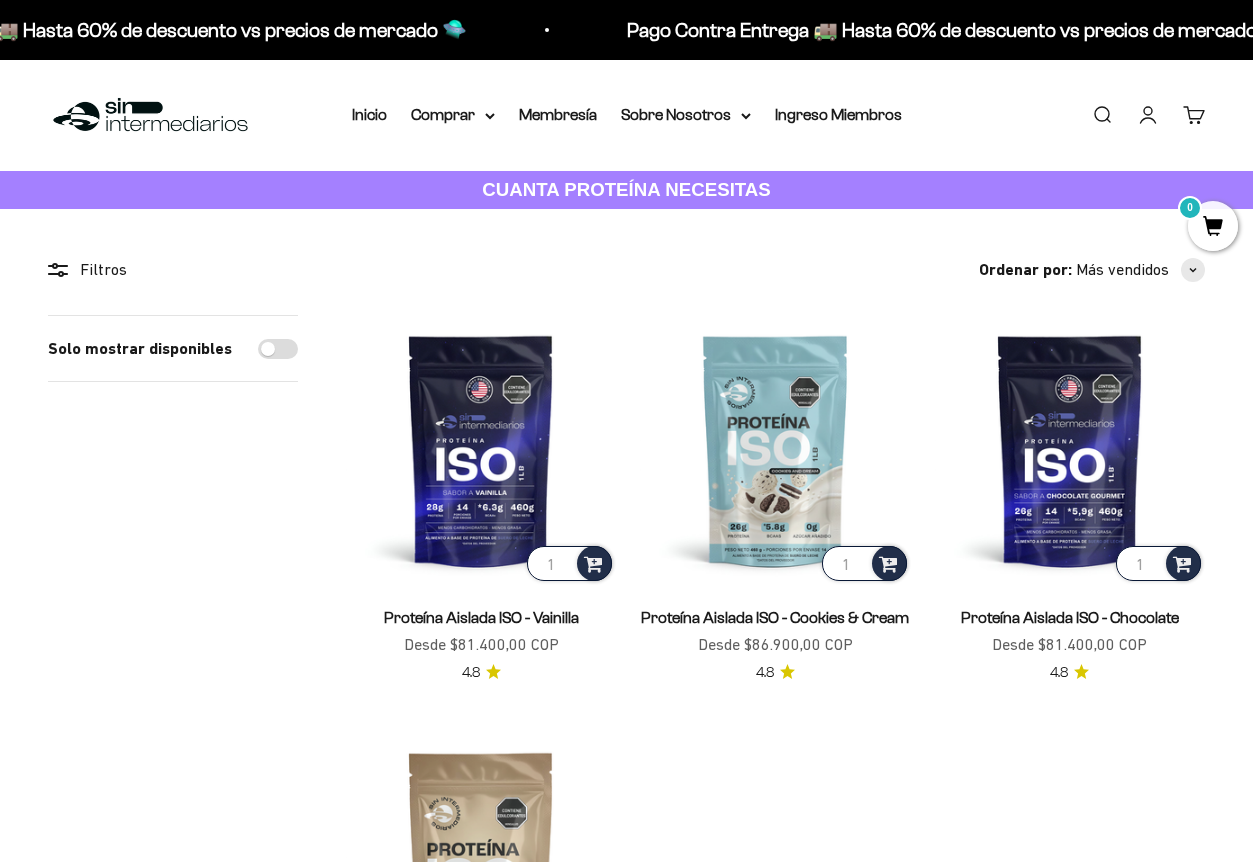 scroll, scrollTop: 0, scrollLeft: 0, axis: both 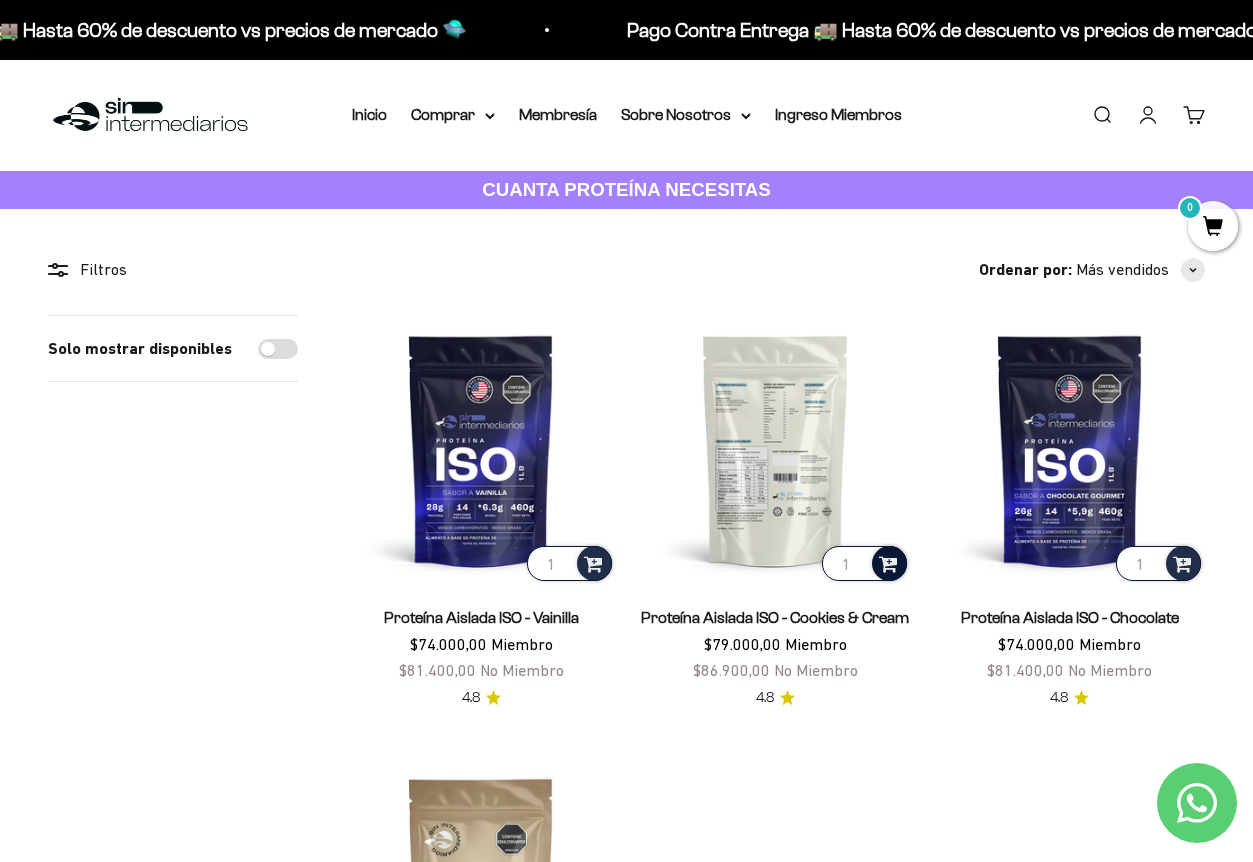 click at bounding box center (888, 562) 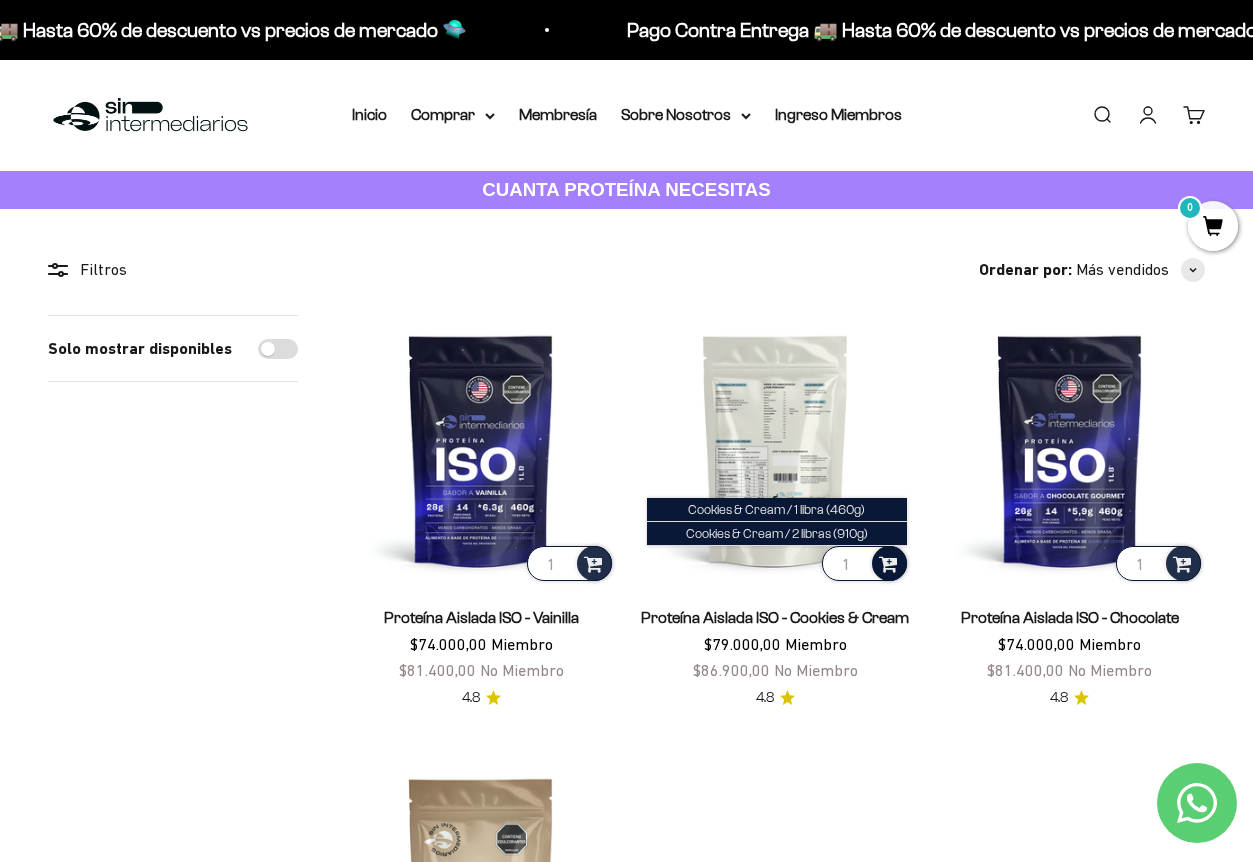 click at bounding box center [888, 562] 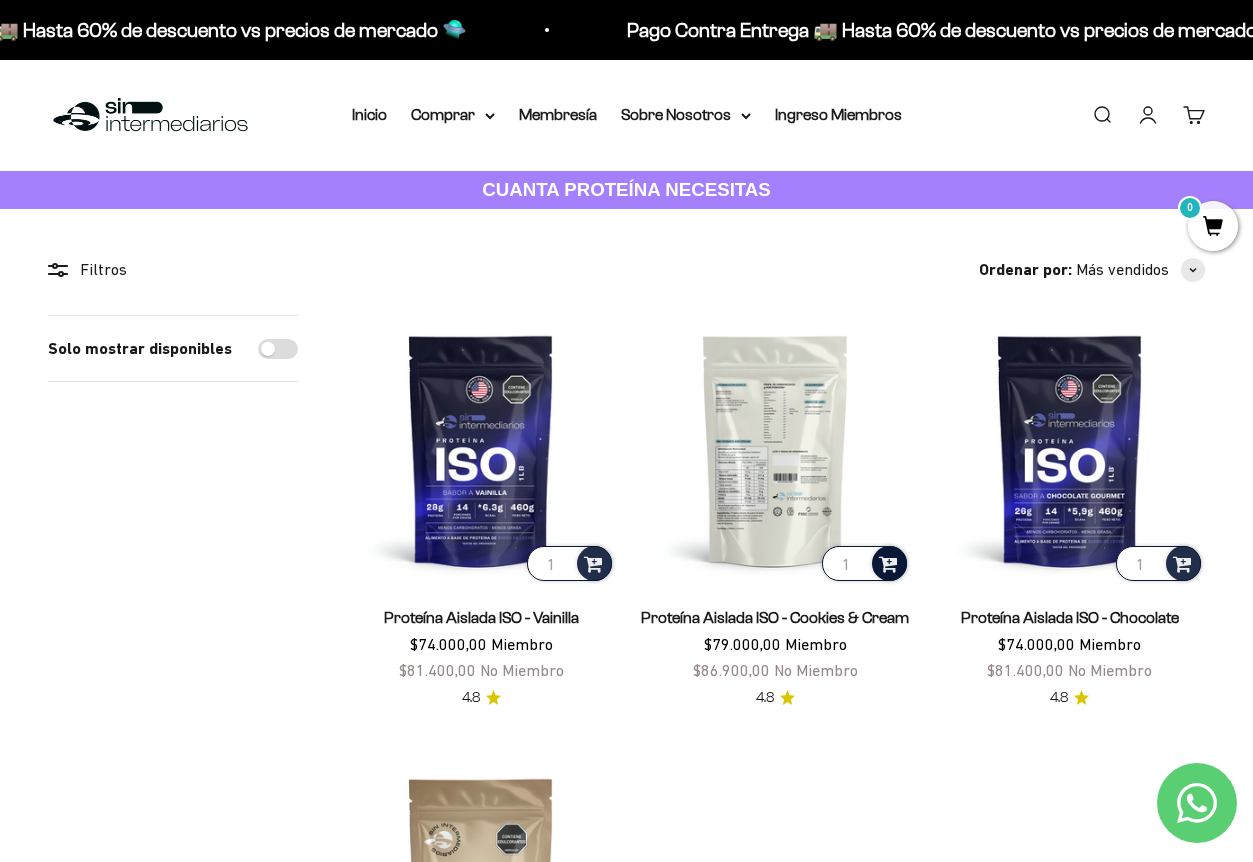 click at bounding box center (888, 562) 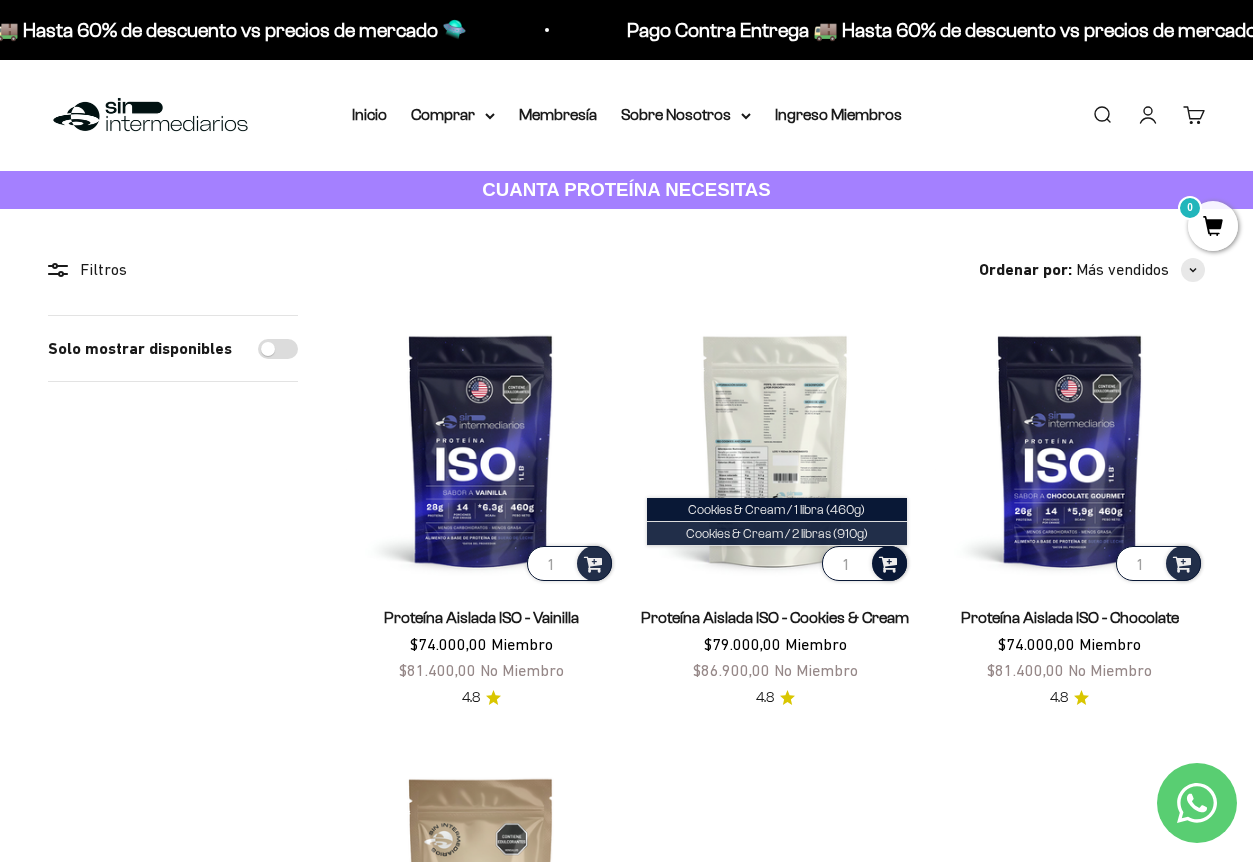 click on "Cookies & Cream / 2 libras (910g)" at bounding box center (777, 533) 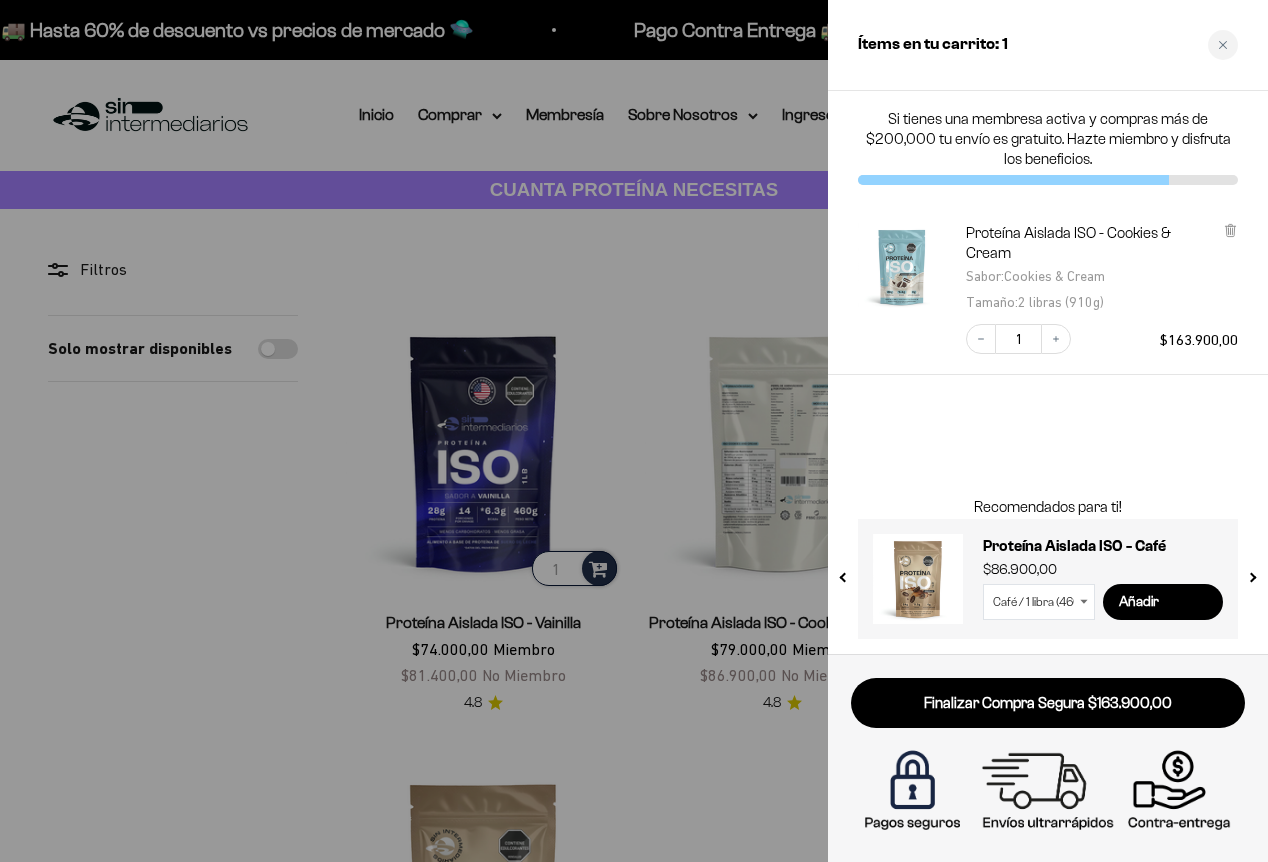 click at bounding box center [634, 431] 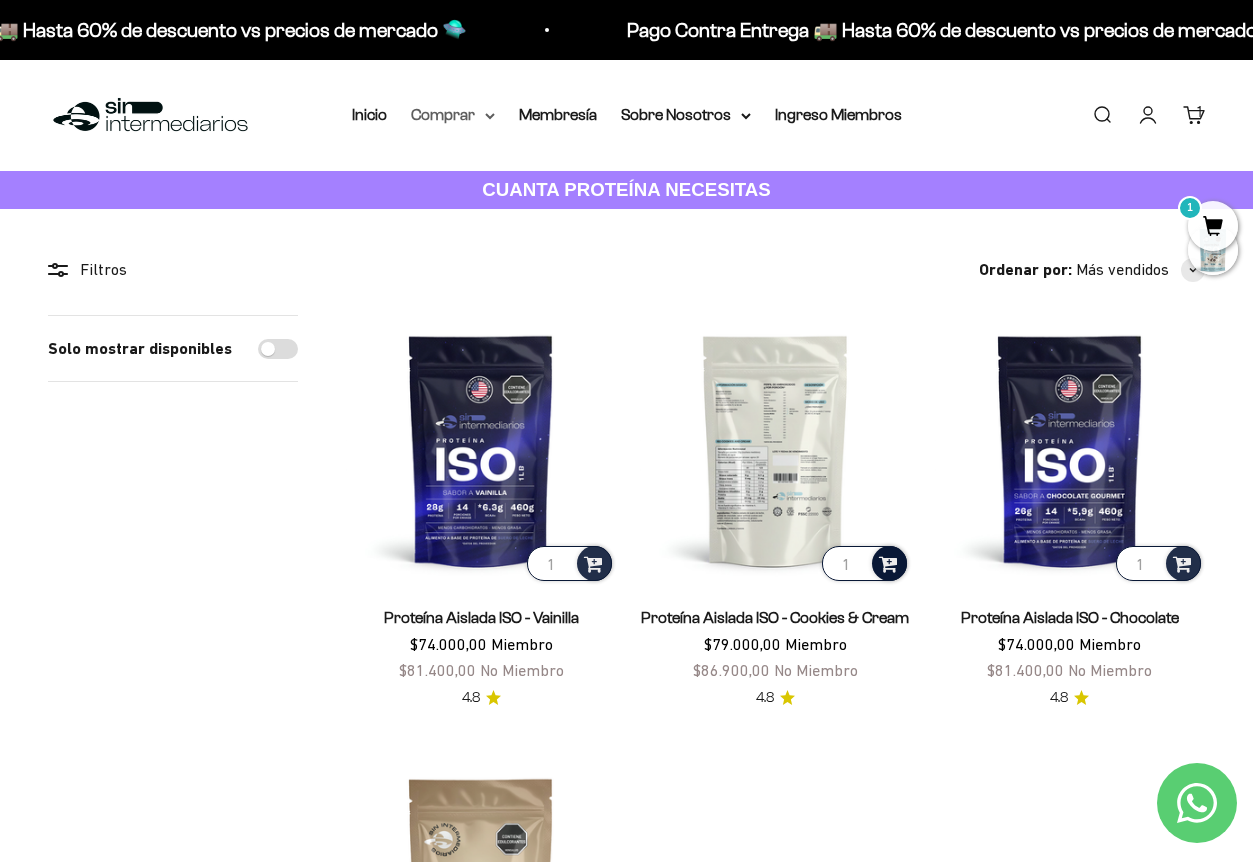 click on "Comprar" at bounding box center [453, 115] 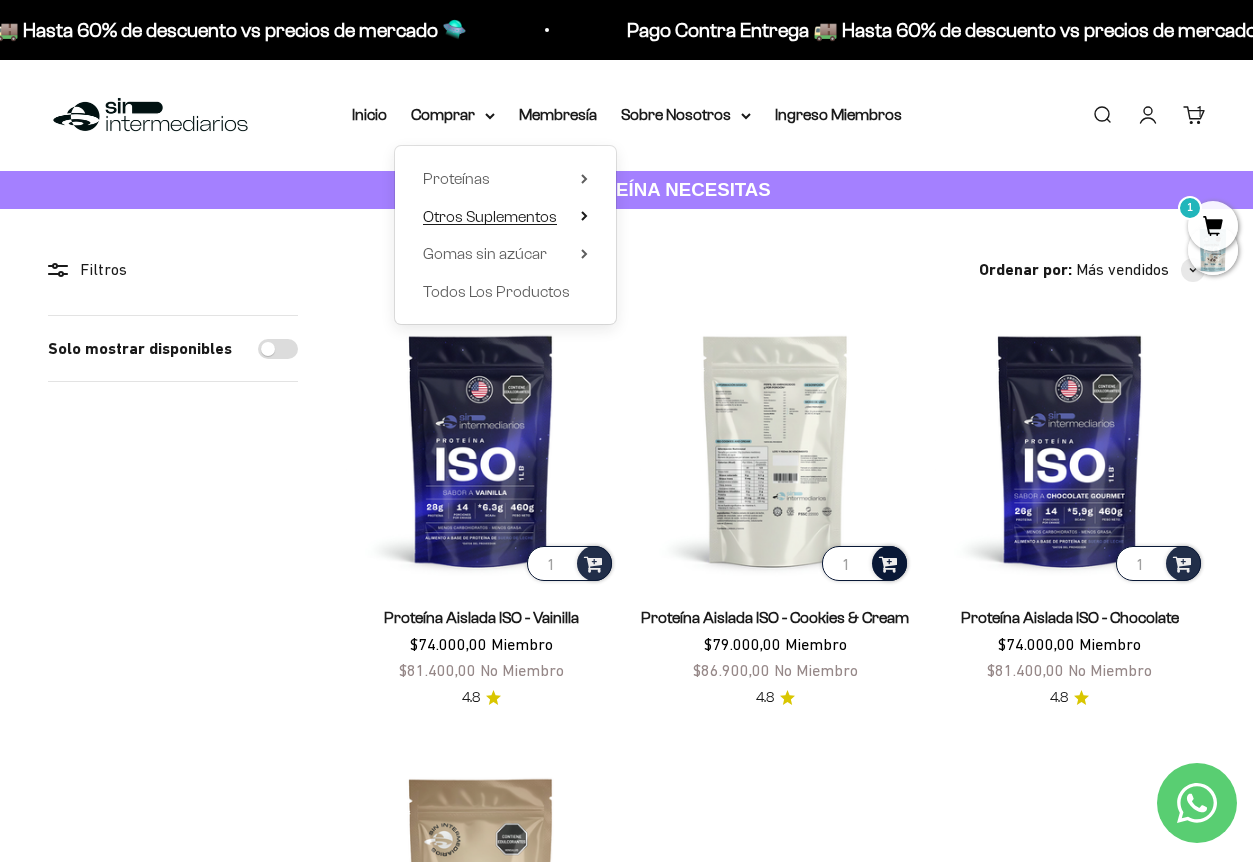 click on "Otros Suplementos" at bounding box center [490, 216] 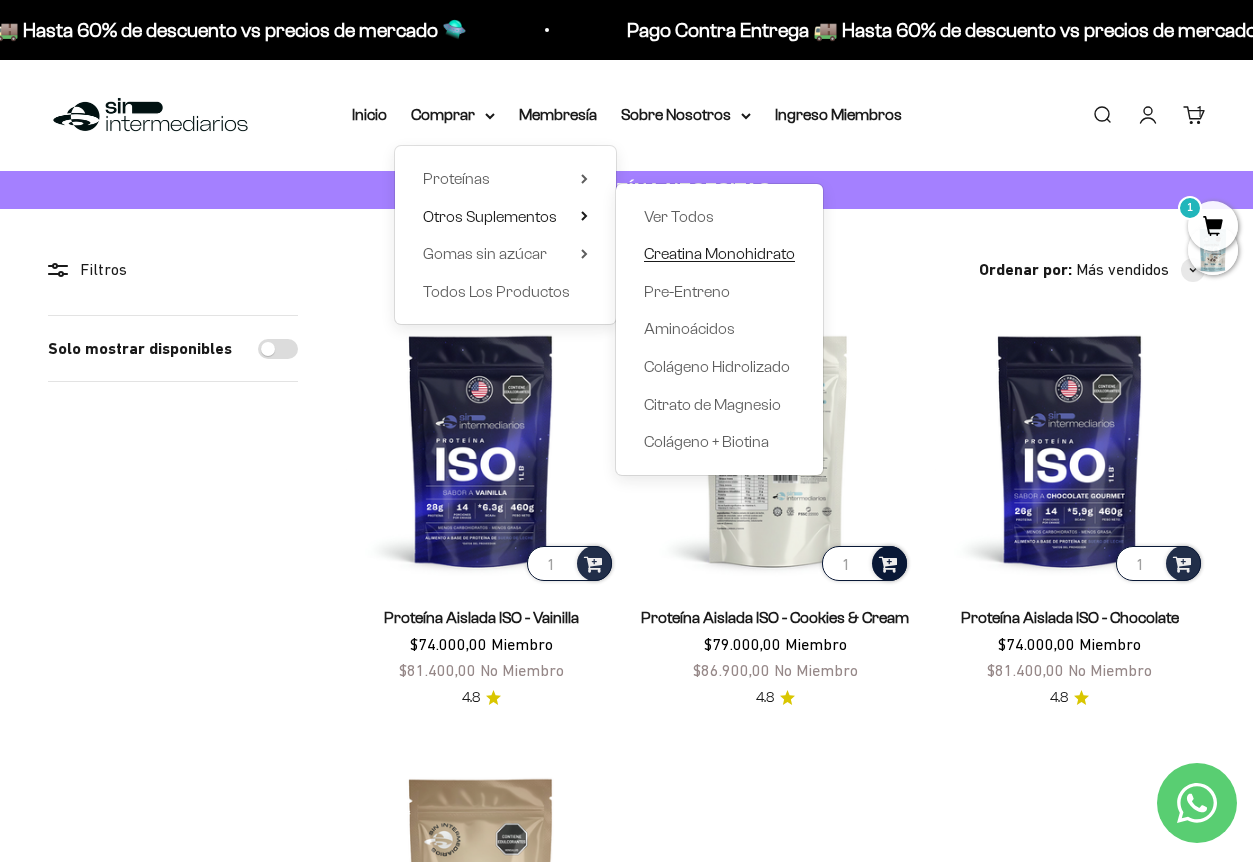 click on "Creatina Monohidrato" at bounding box center (719, 253) 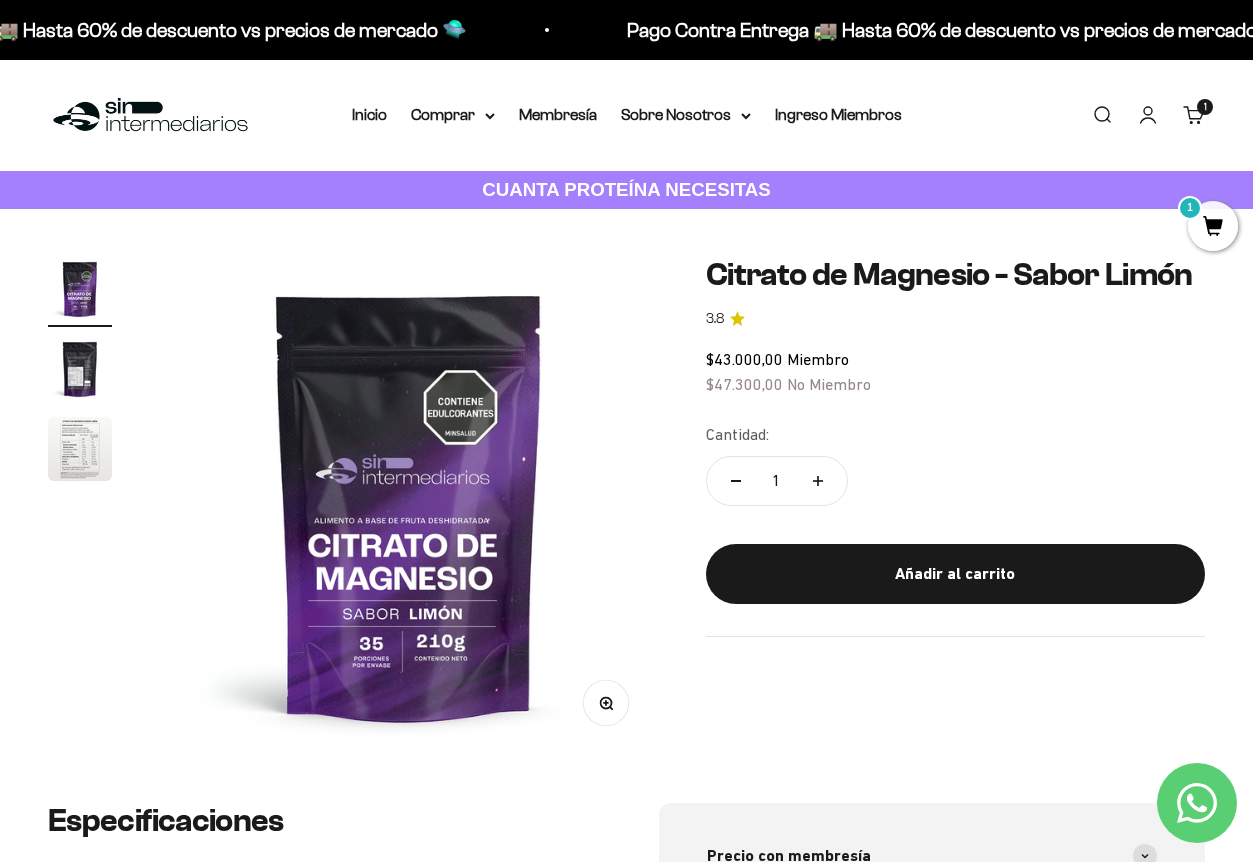 scroll, scrollTop: 0, scrollLeft: 0, axis: both 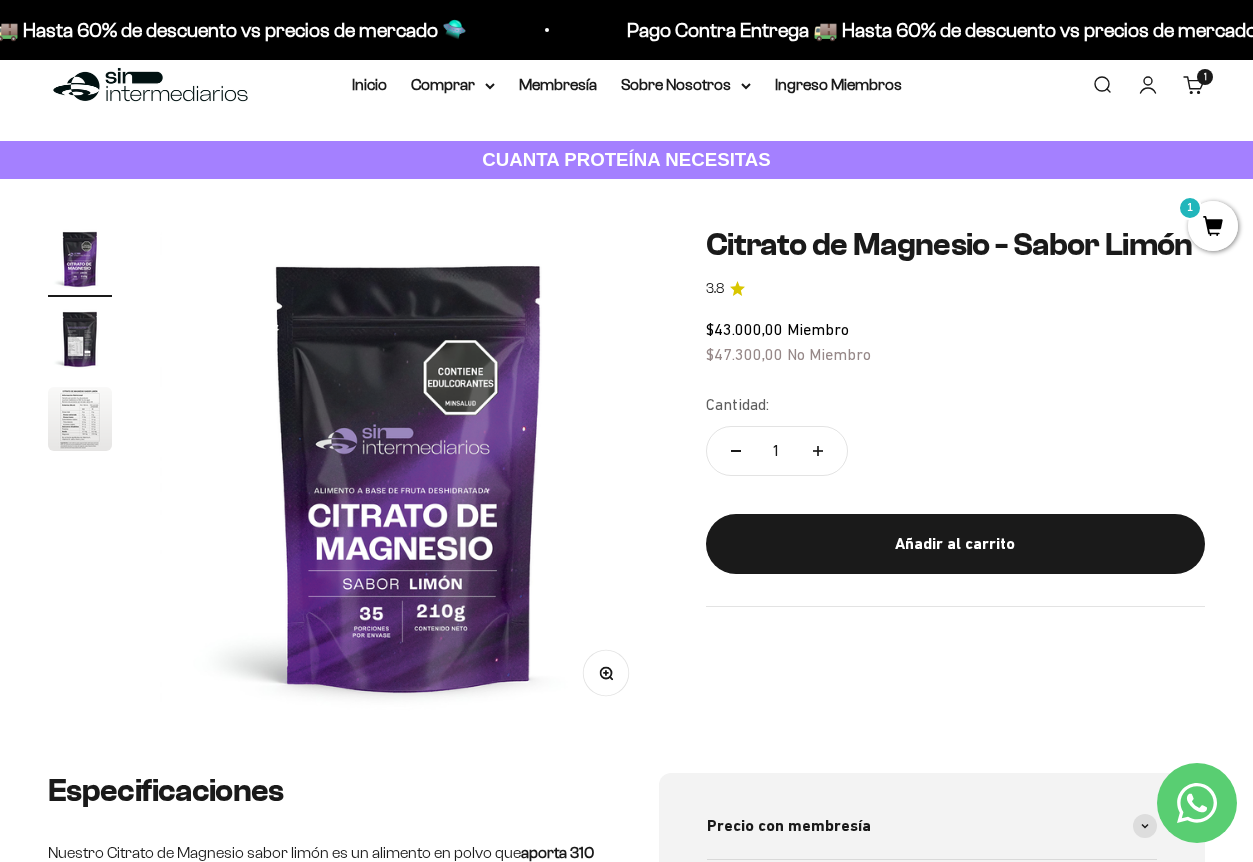 click at bounding box center (80, 419) 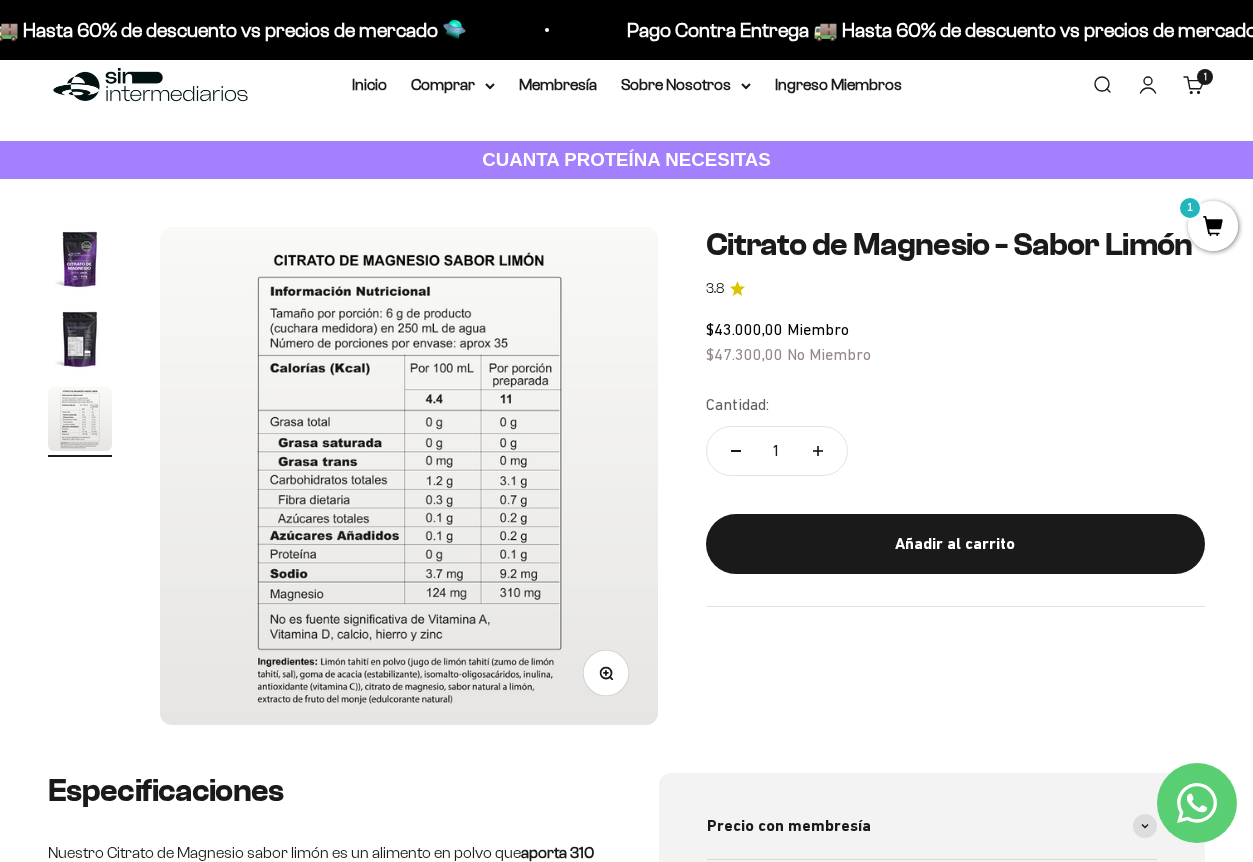 click at bounding box center [409, 476] 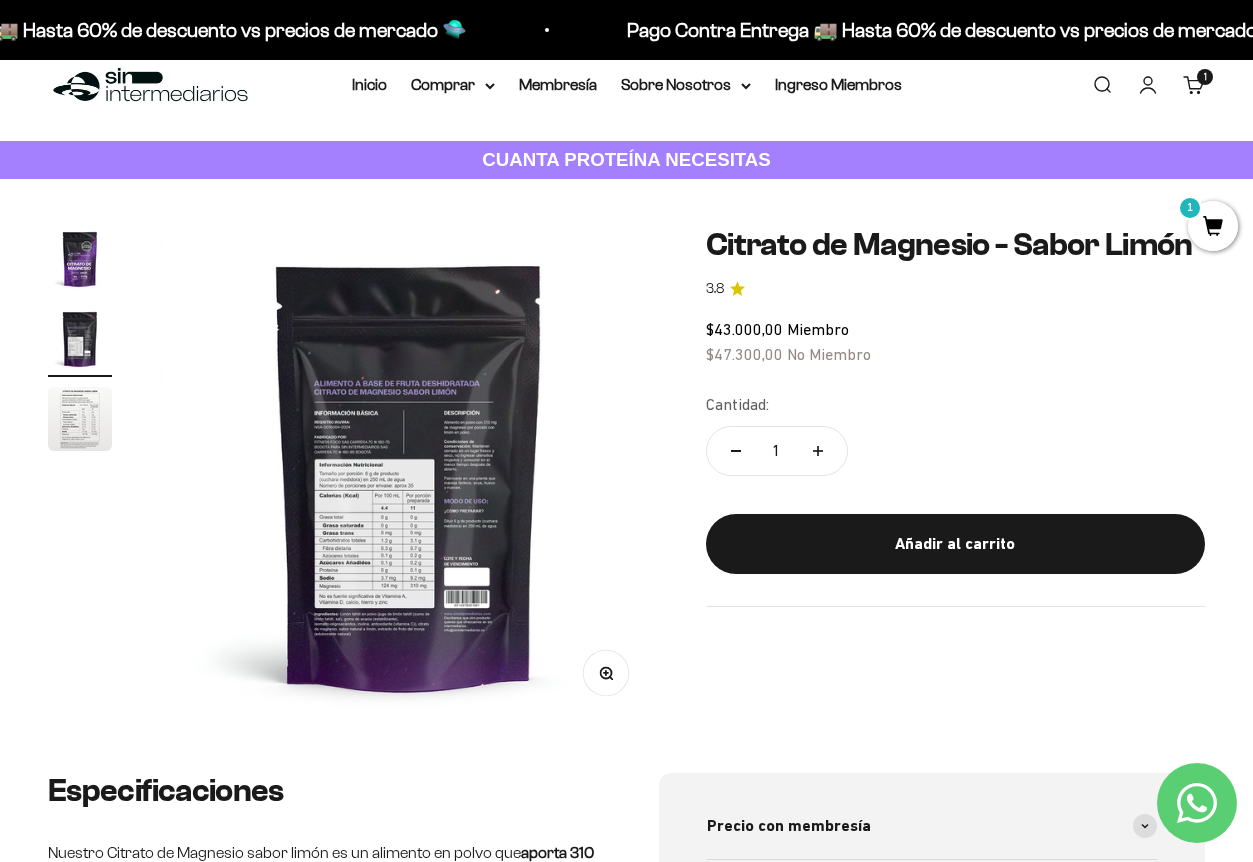 click at bounding box center [409, 476] 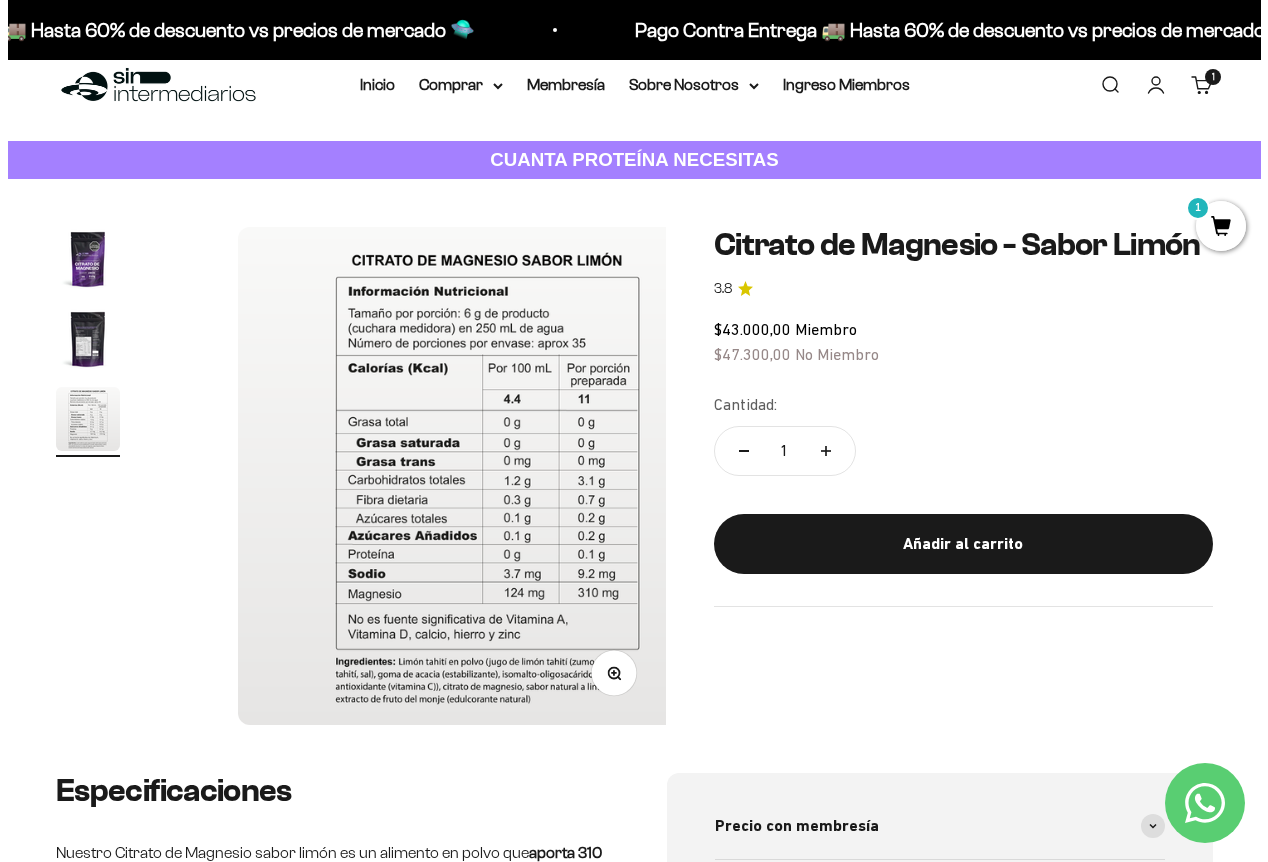 scroll, scrollTop: 0, scrollLeft: 1020, axis: horizontal 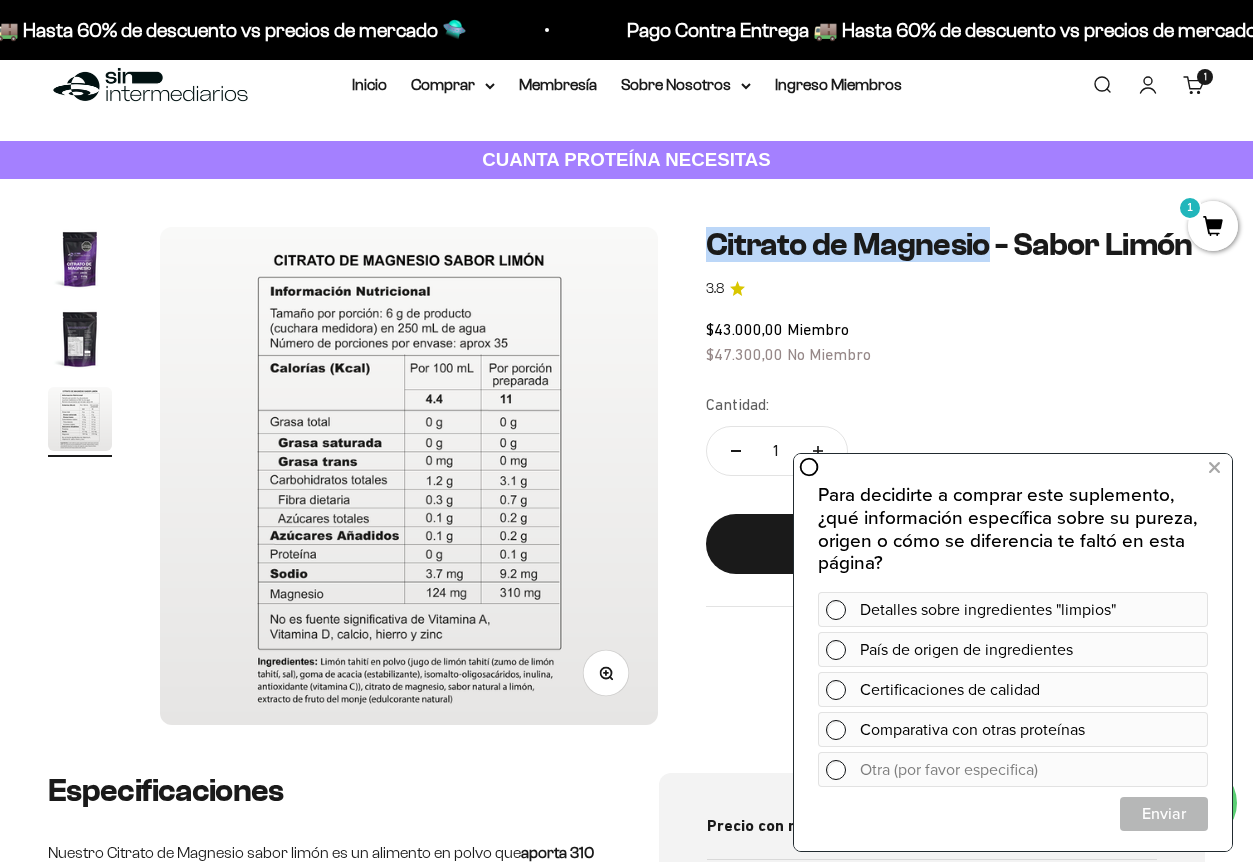 drag, startPoint x: 705, startPoint y: 245, endPoint x: 988, endPoint y: 247, distance: 283.00708 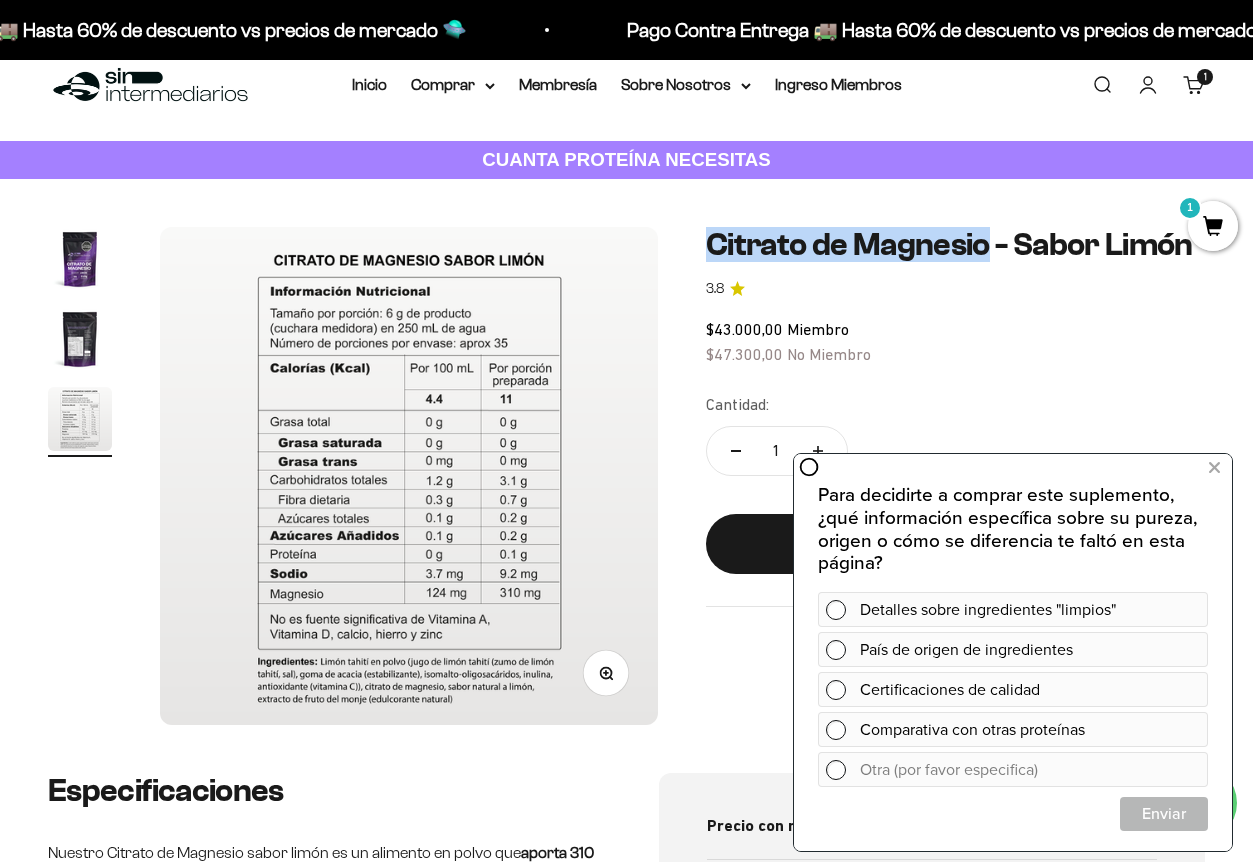 copy on "Citrato de Magnesio" 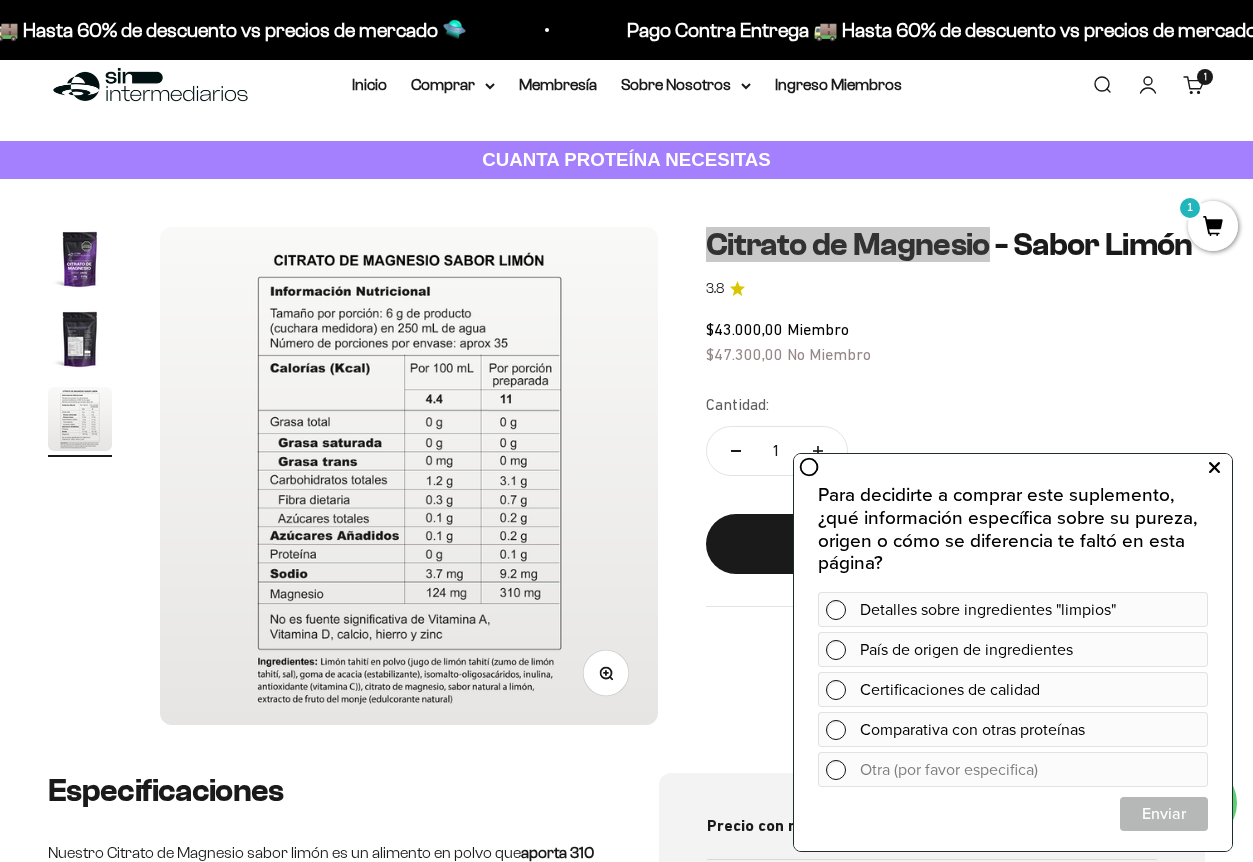click at bounding box center [1214, 468] 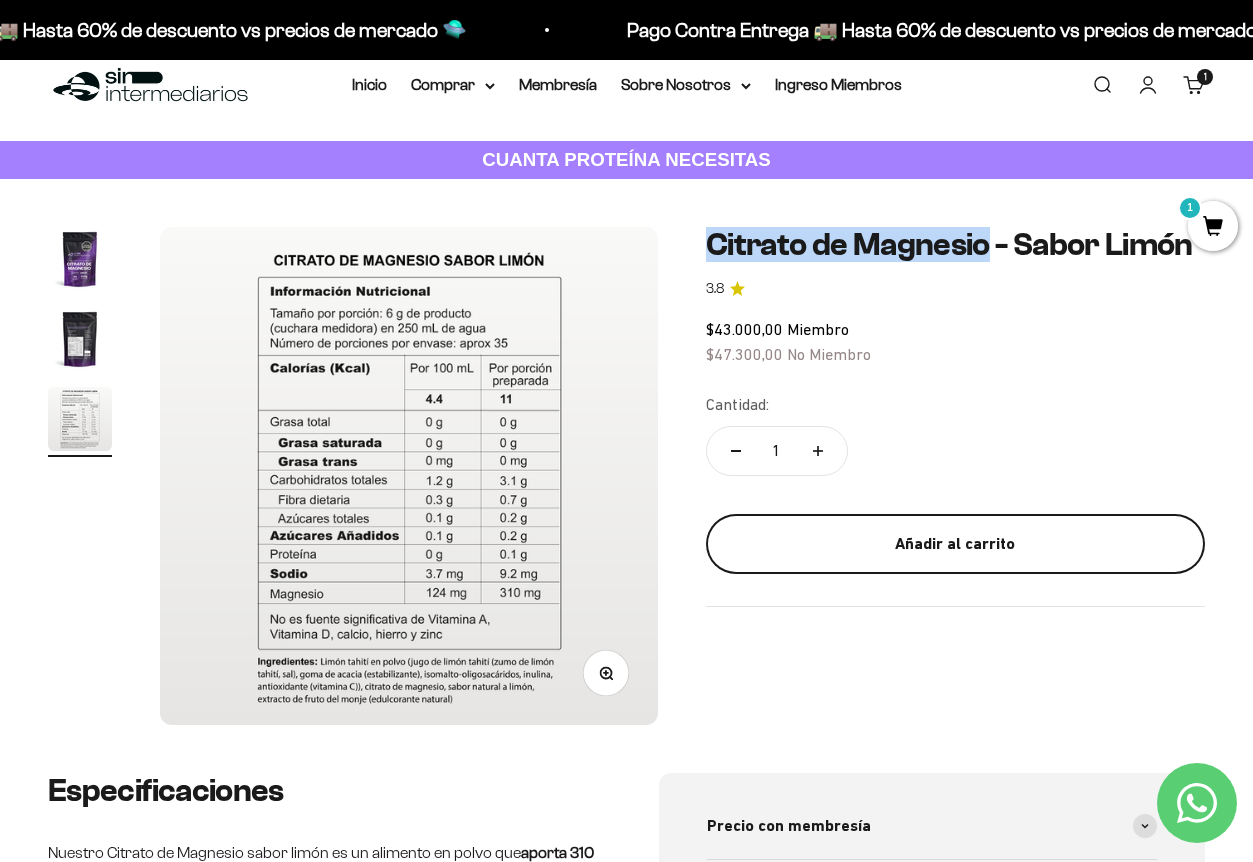 click on "Añadir al carrito" at bounding box center (955, 544) 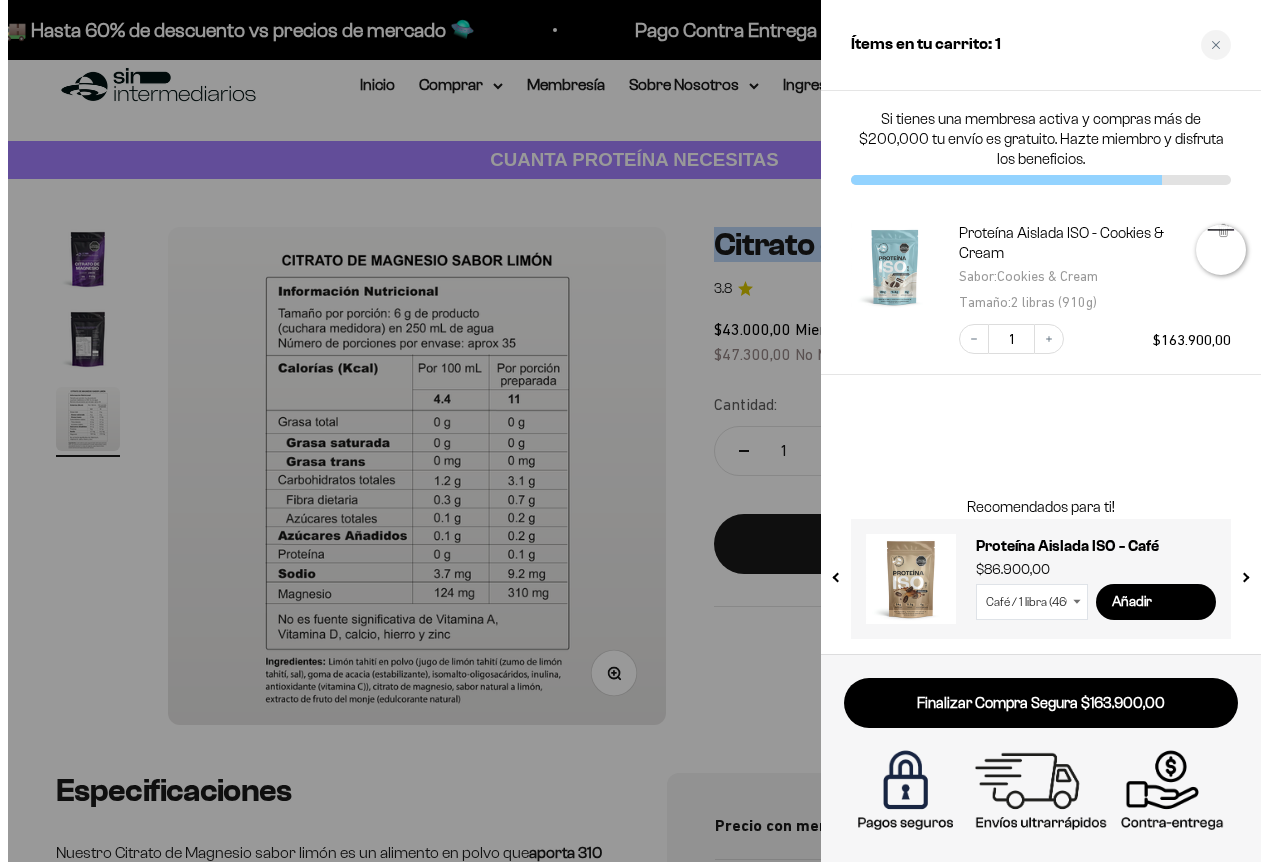 scroll, scrollTop: 0, scrollLeft: 1036, axis: horizontal 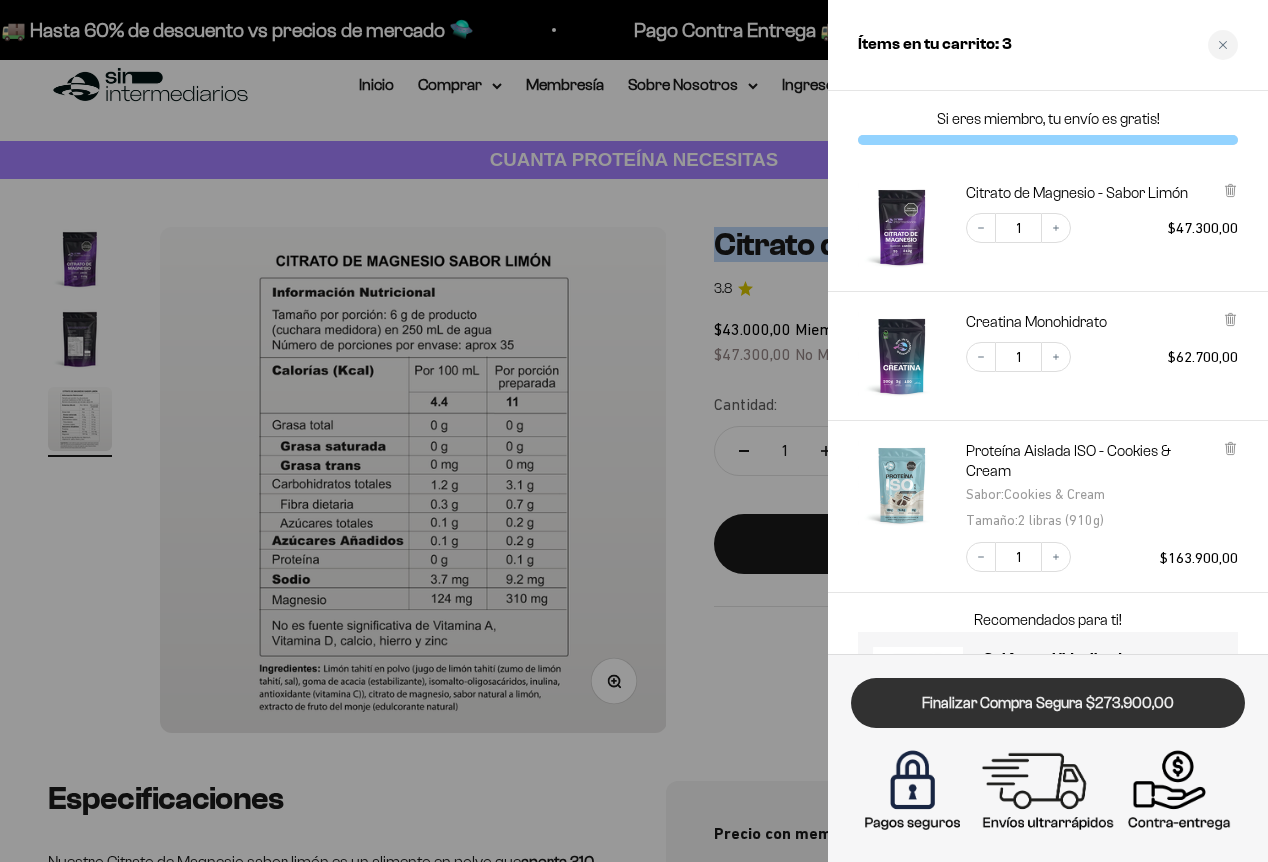 click on "Finalizar Compra Segura $273.900,00" at bounding box center [1048, 703] 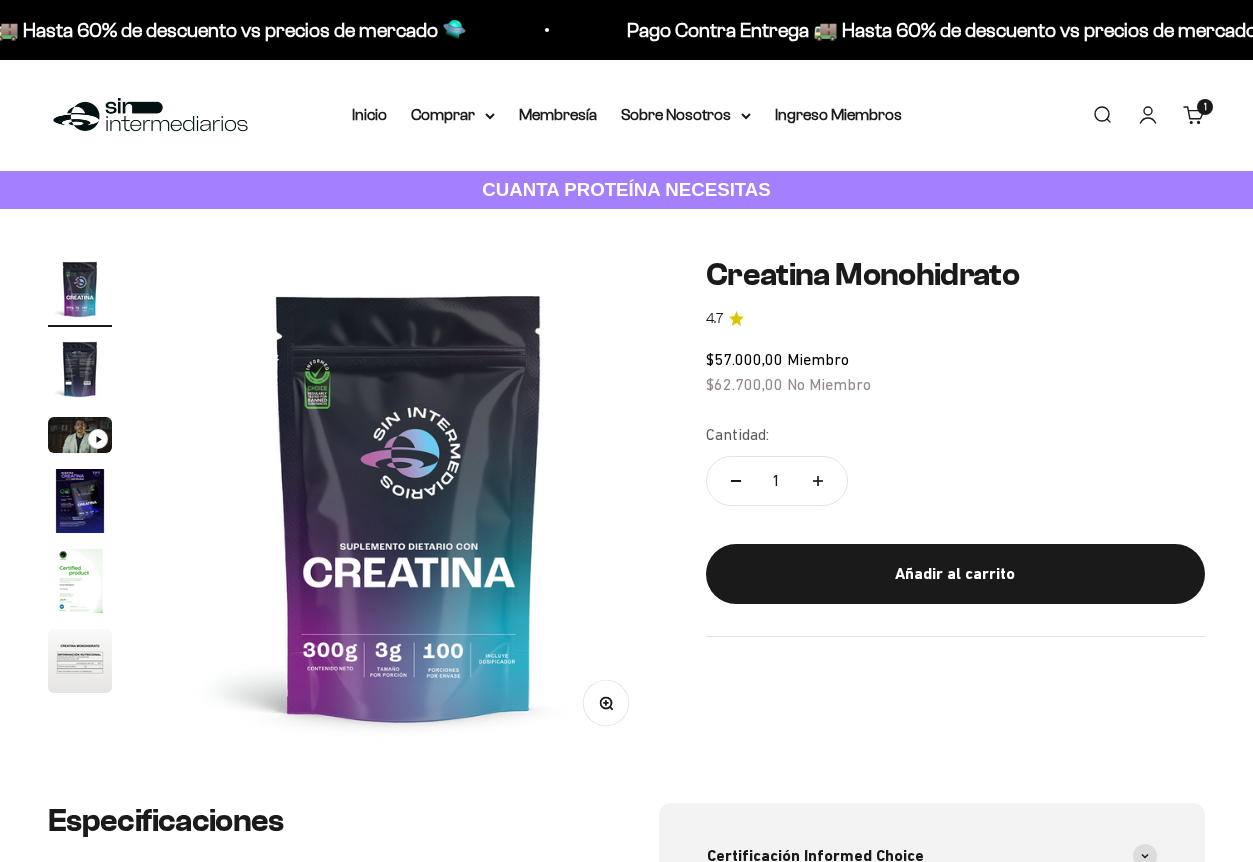 scroll, scrollTop: 0, scrollLeft: 0, axis: both 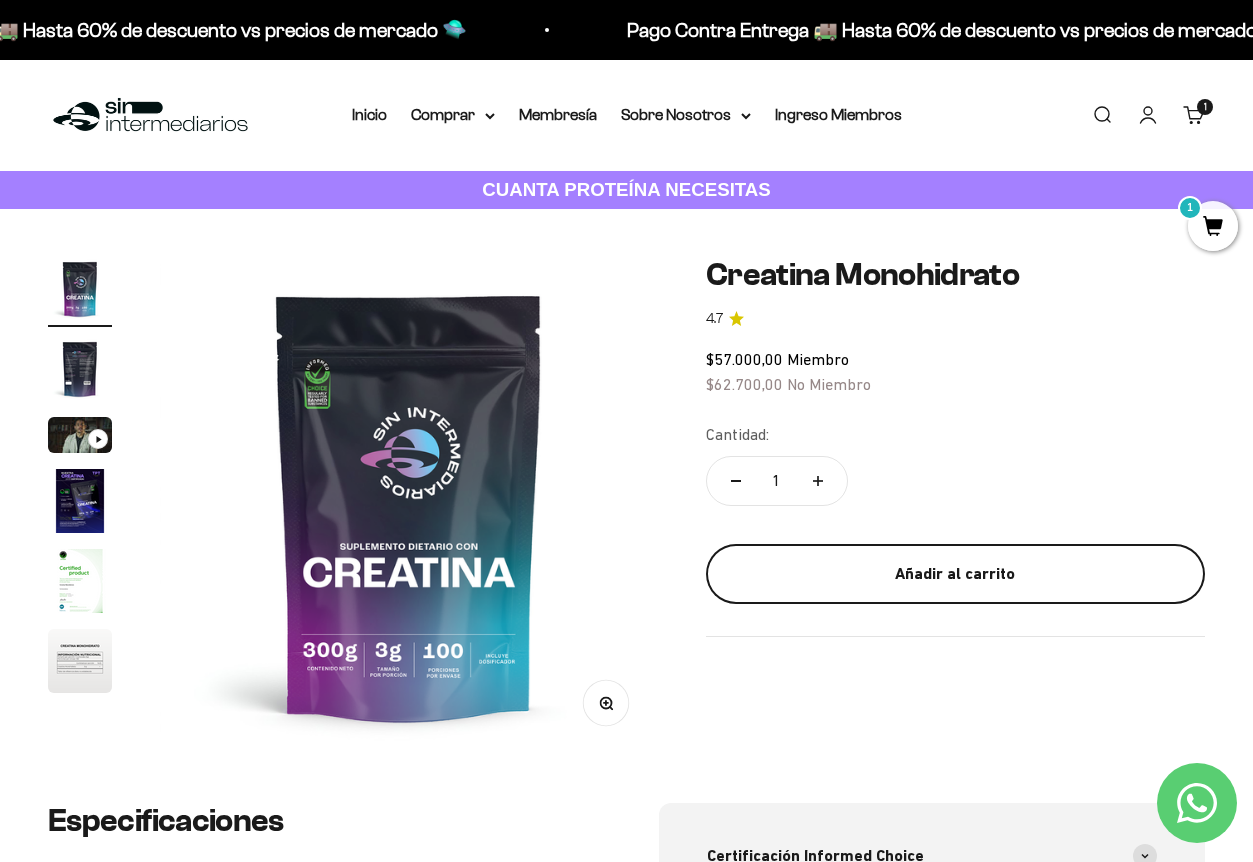 click on "Añadir al carrito" at bounding box center [955, 574] 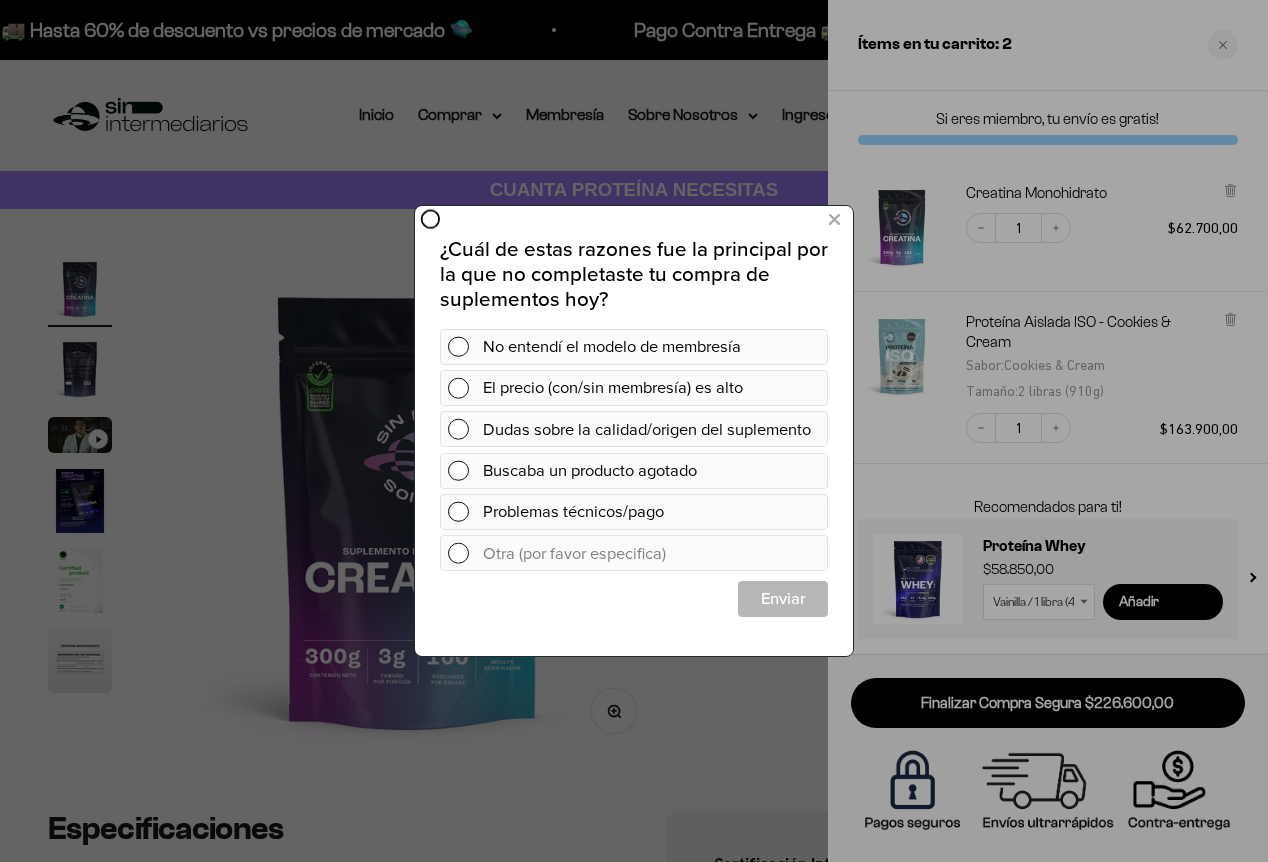 scroll, scrollTop: 0, scrollLeft: 0, axis: both 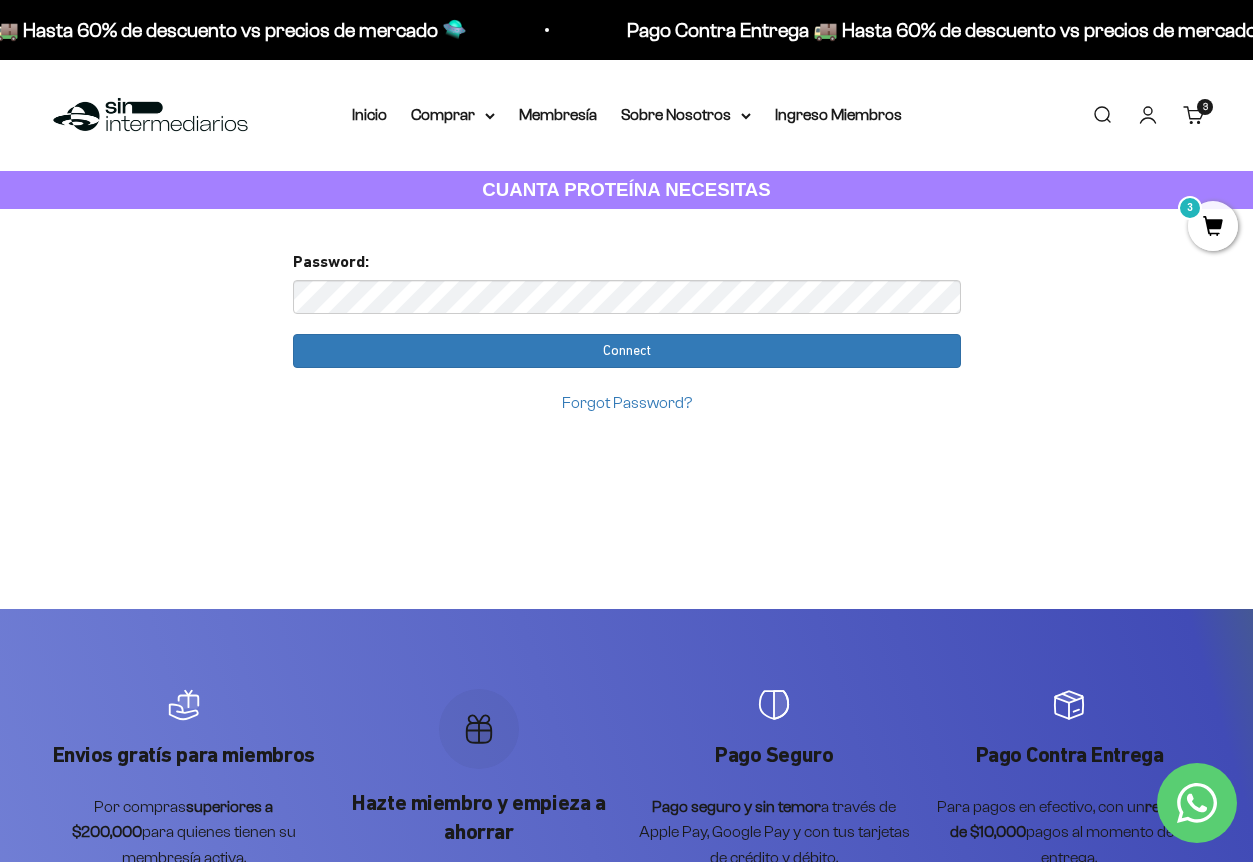 click on "Carrito
3 artículos
3" at bounding box center (1194, 115) 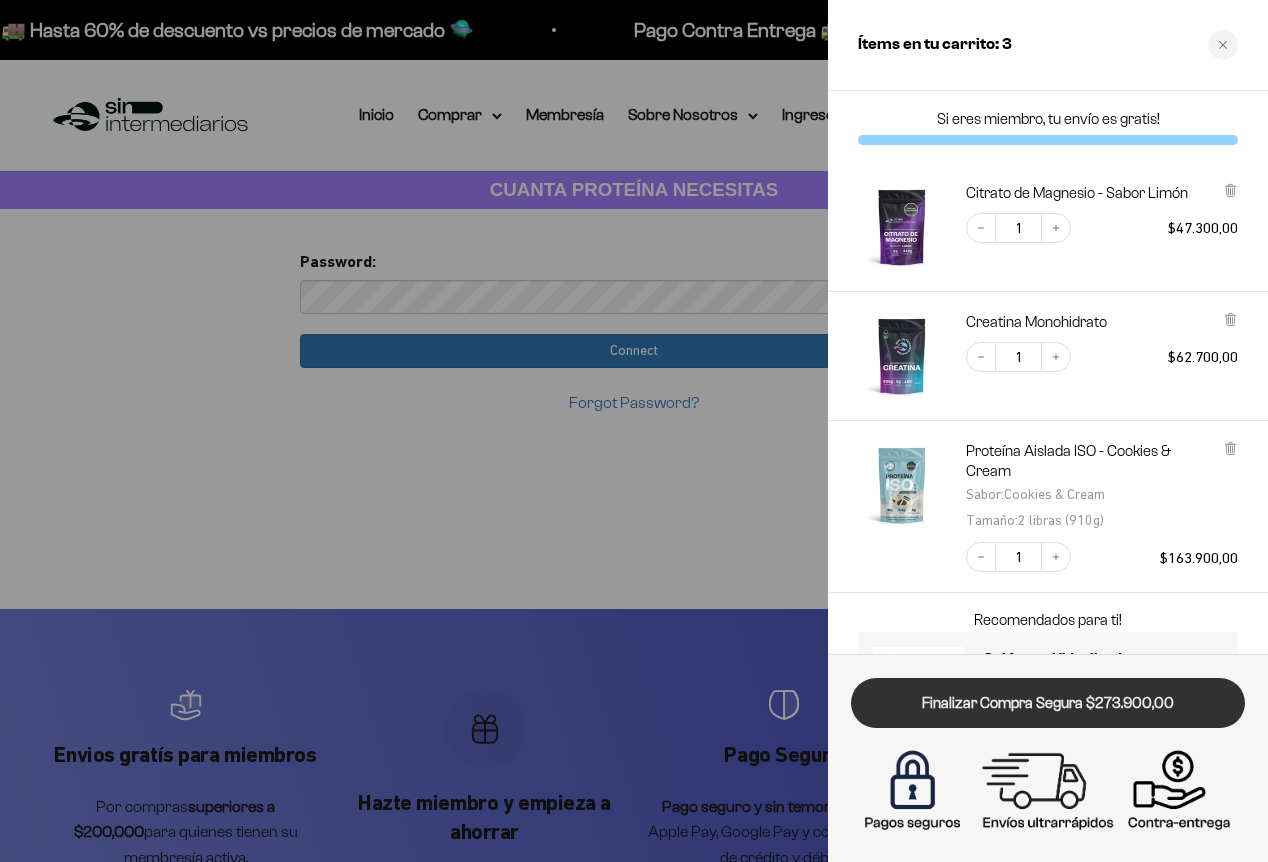 click on "Finalizar Compra Segura $273.900,00" at bounding box center (1048, 703) 